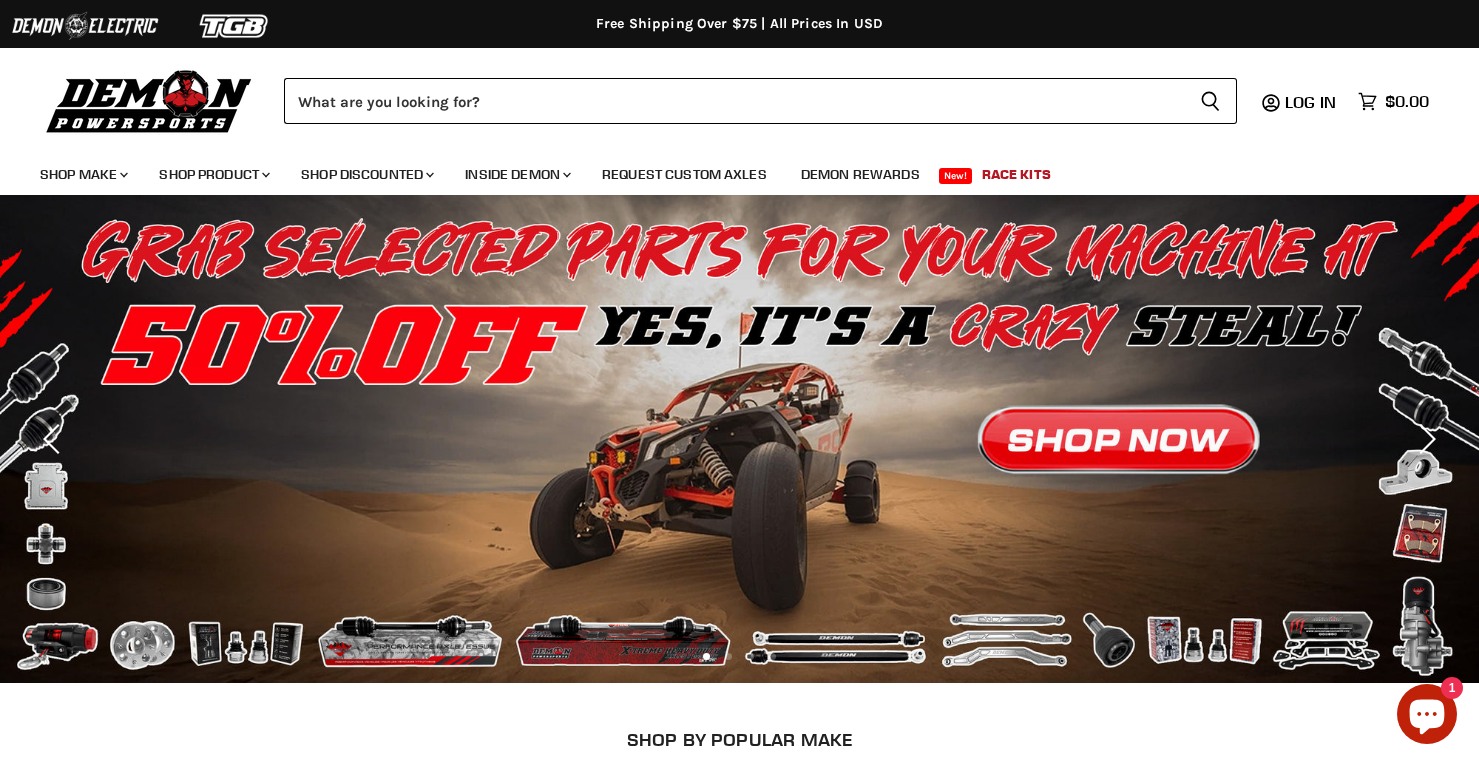 scroll, scrollTop: 0, scrollLeft: 0, axis: both 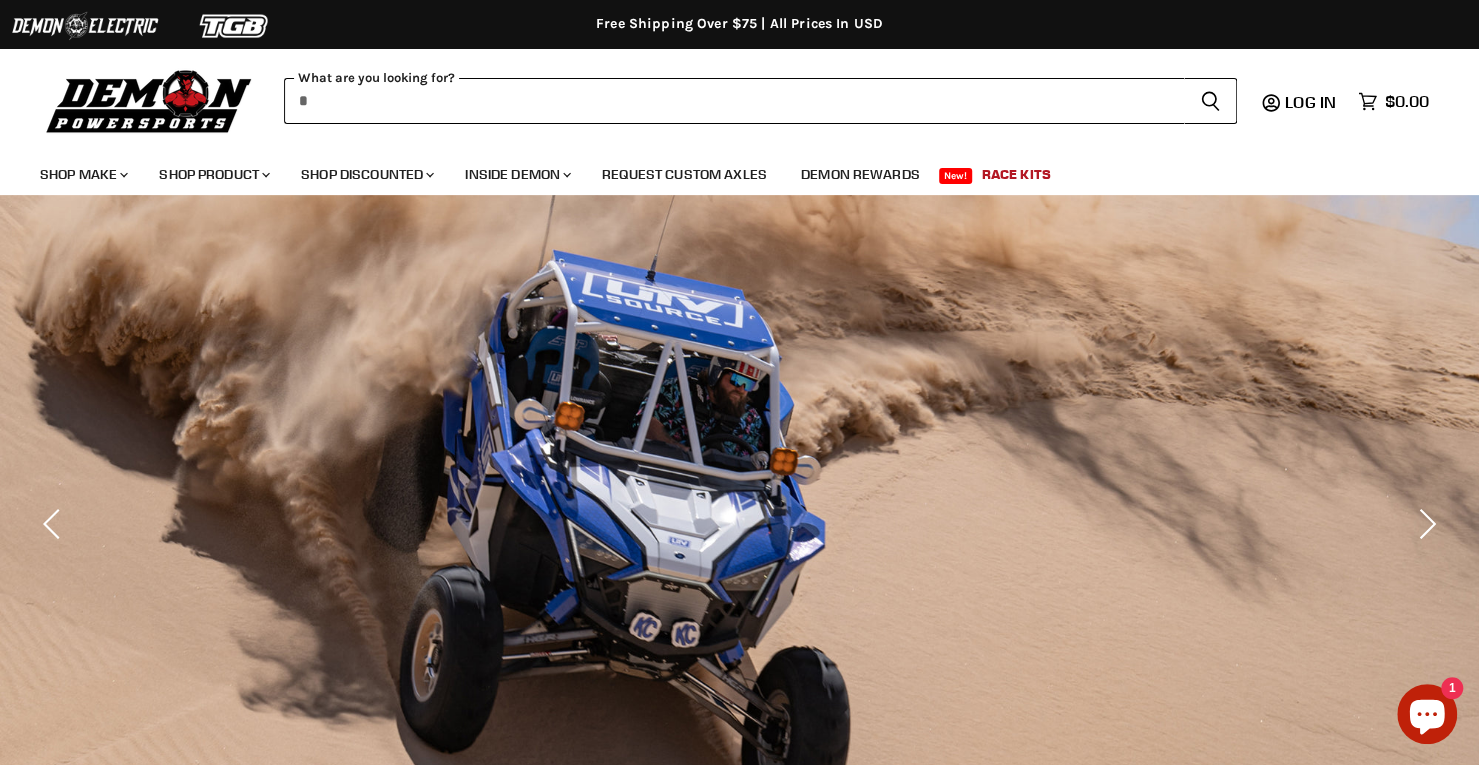 click at bounding box center [734, 101] 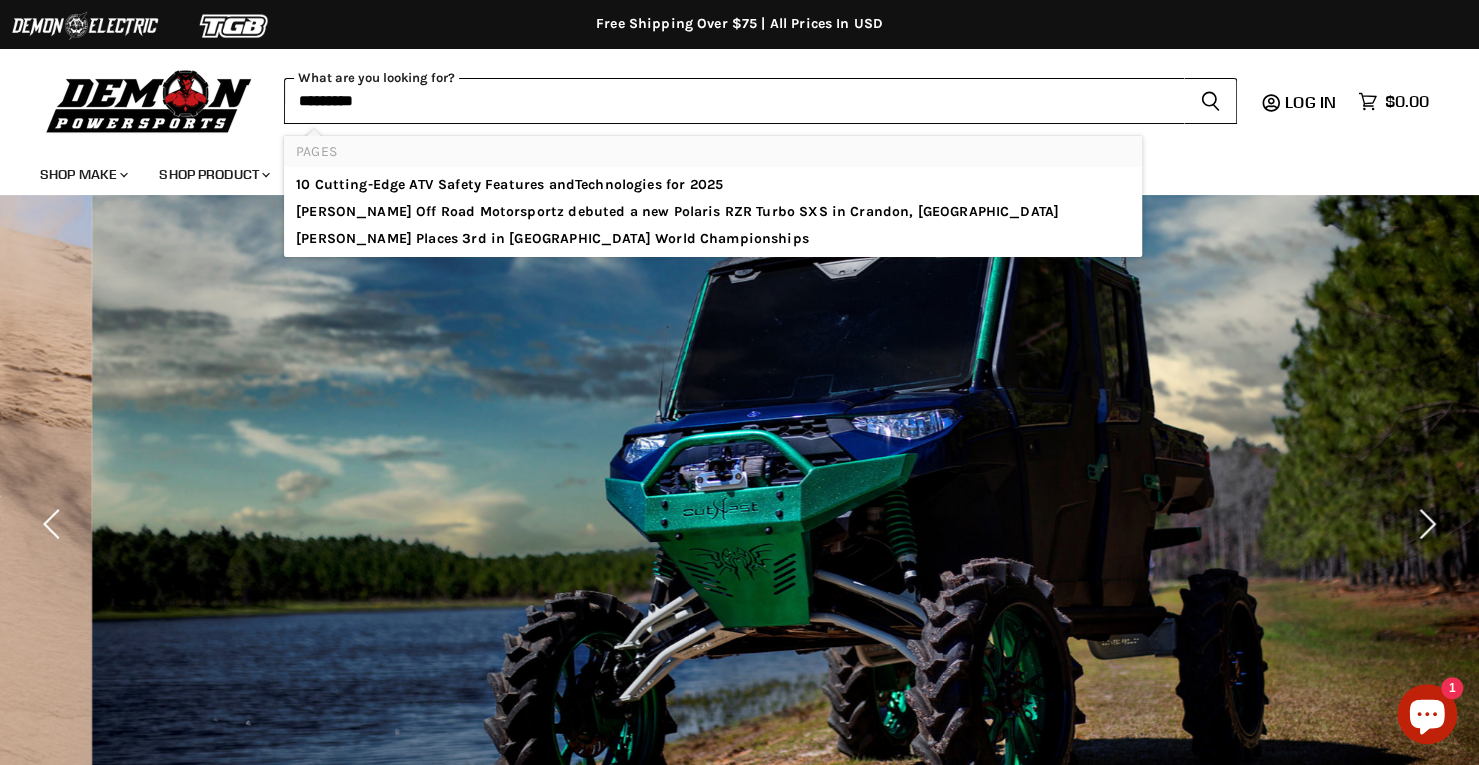type on "*********" 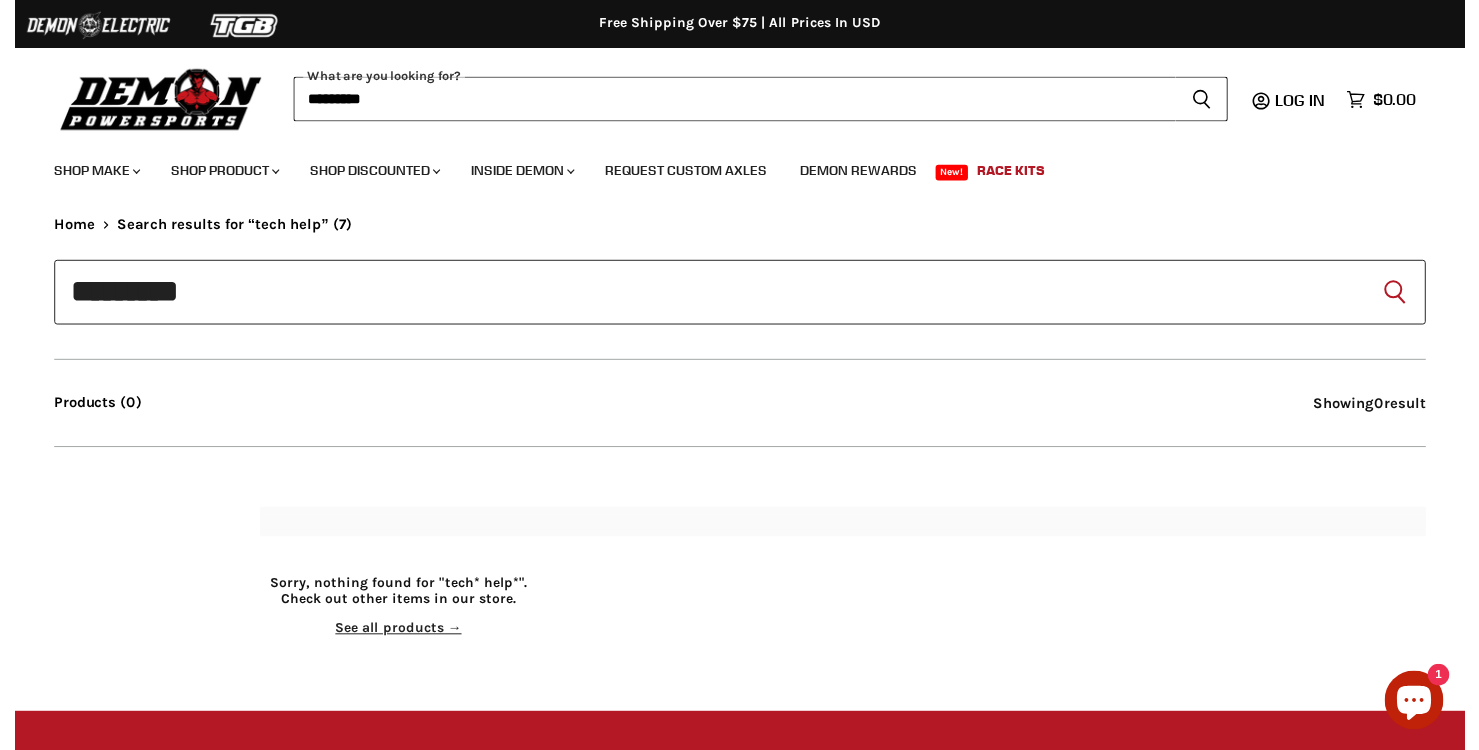 scroll, scrollTop: 0, scrollLeft: 0, axis: both 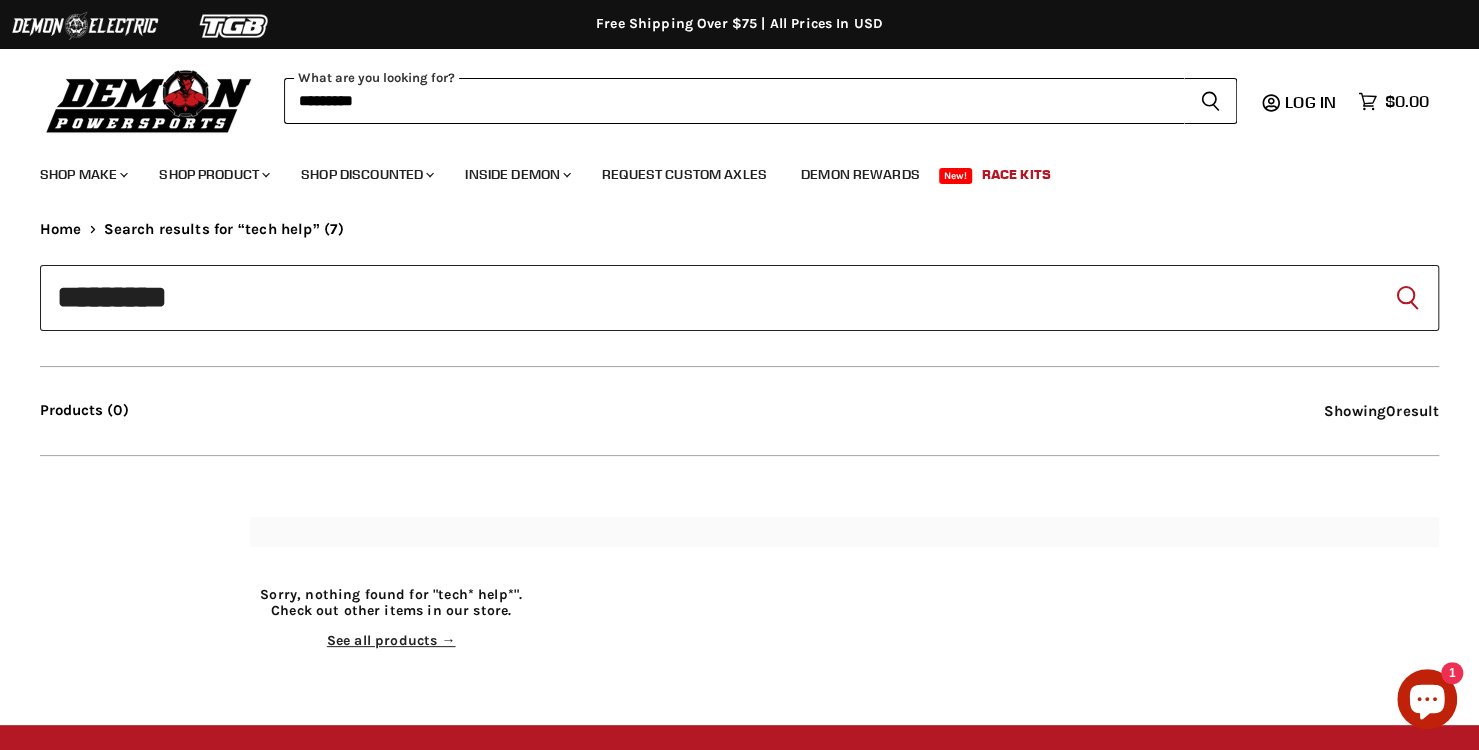 type on "**********" 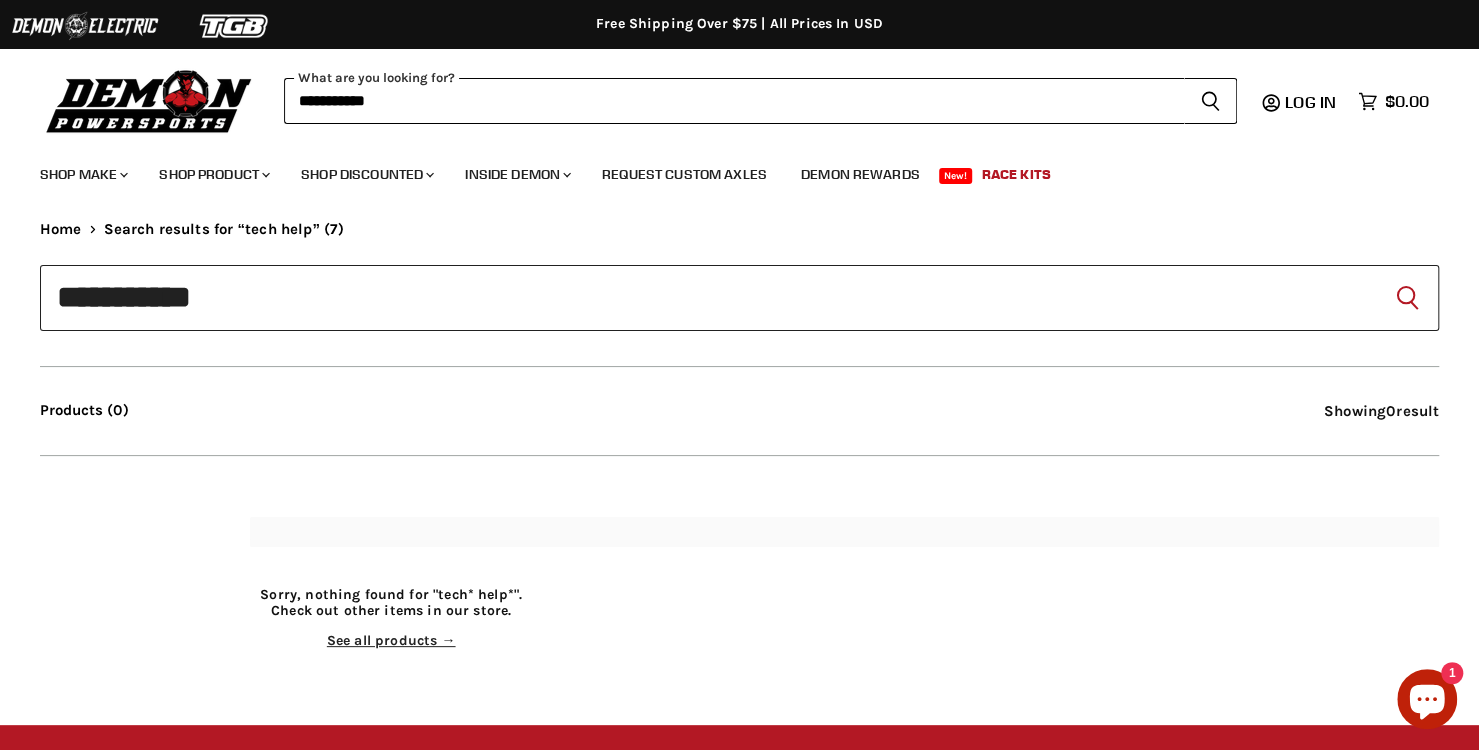 scroll, scrollTop: 0, scrollLeft: 0, axis: both 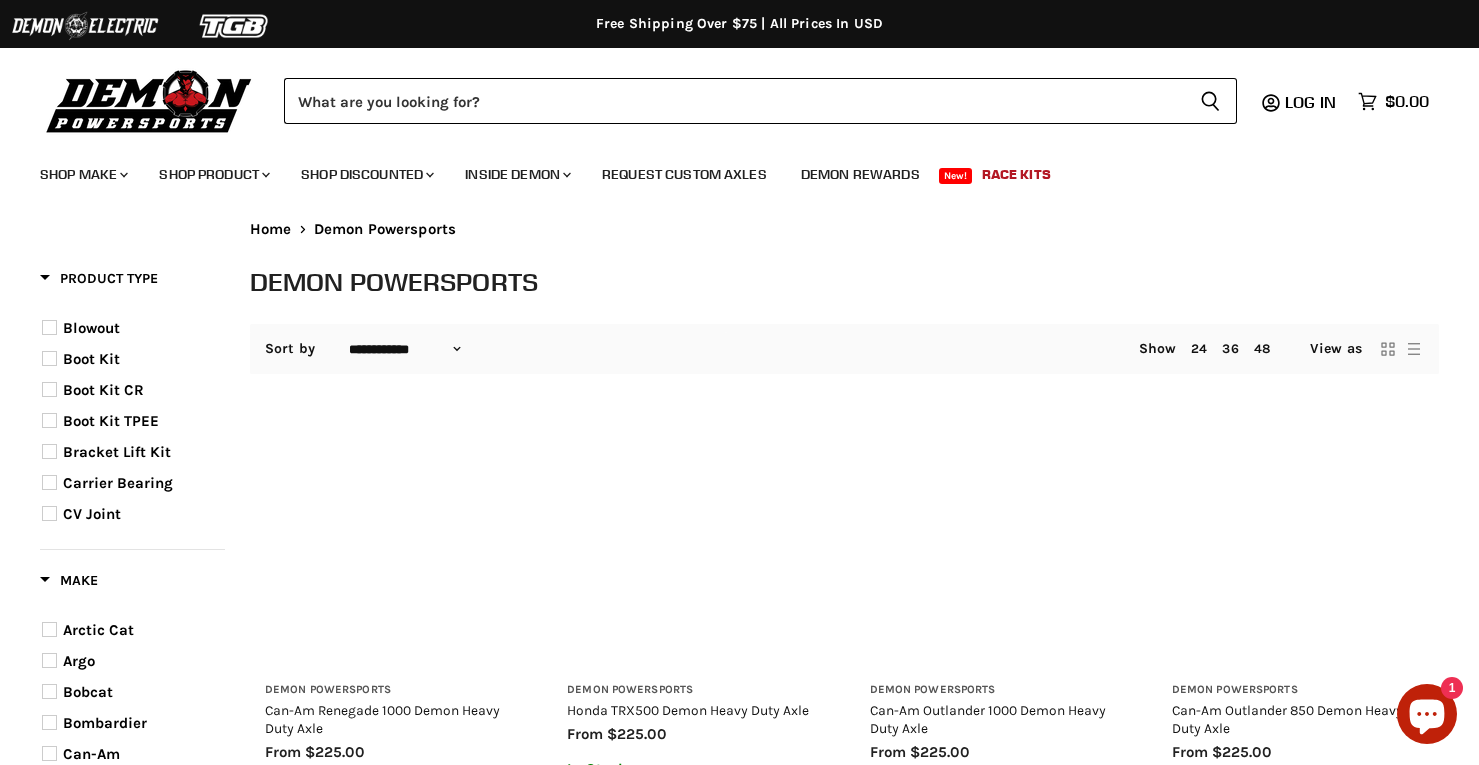 select on "**********" 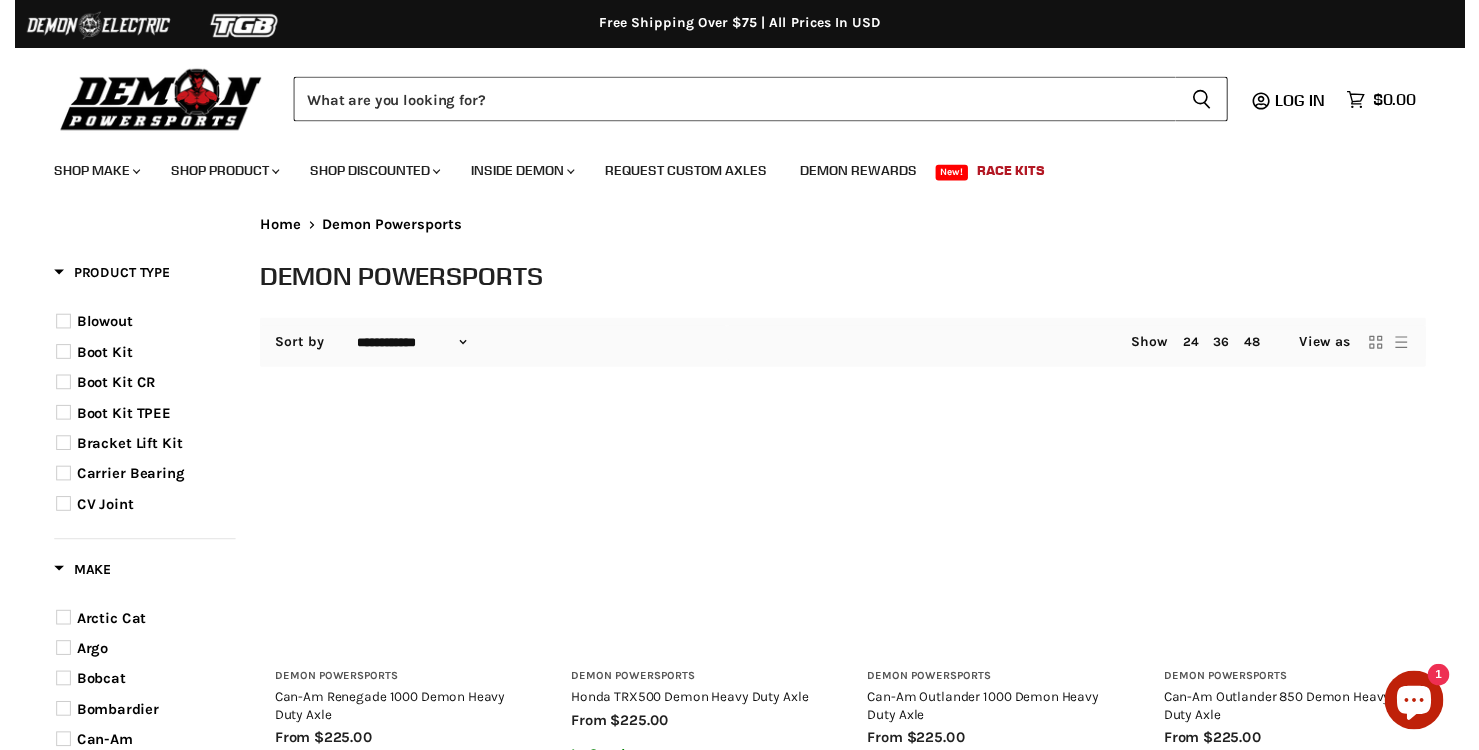 scroll, scrollTop: 0, scrollLeft: 0, axis: both 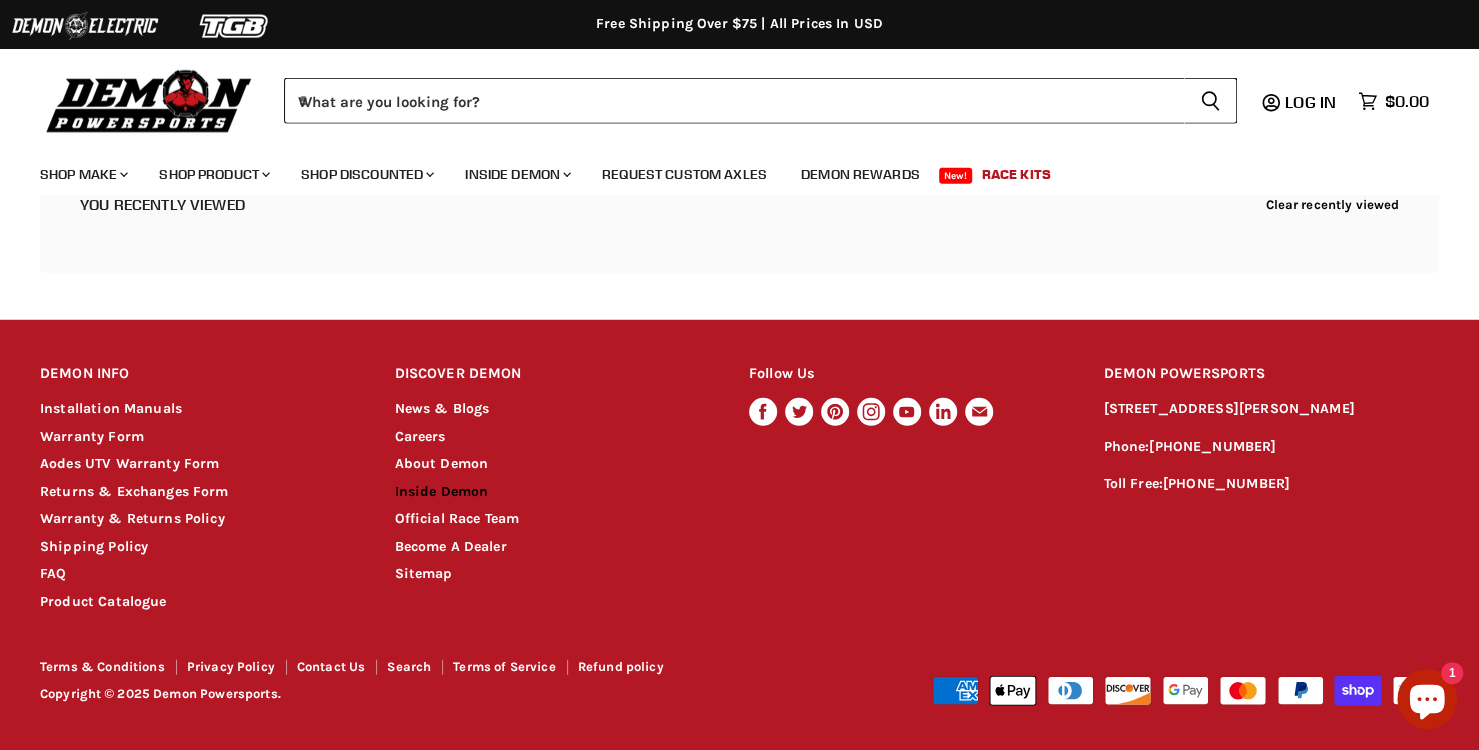 click on "Inside Demon" at bounding box center (441, 491) 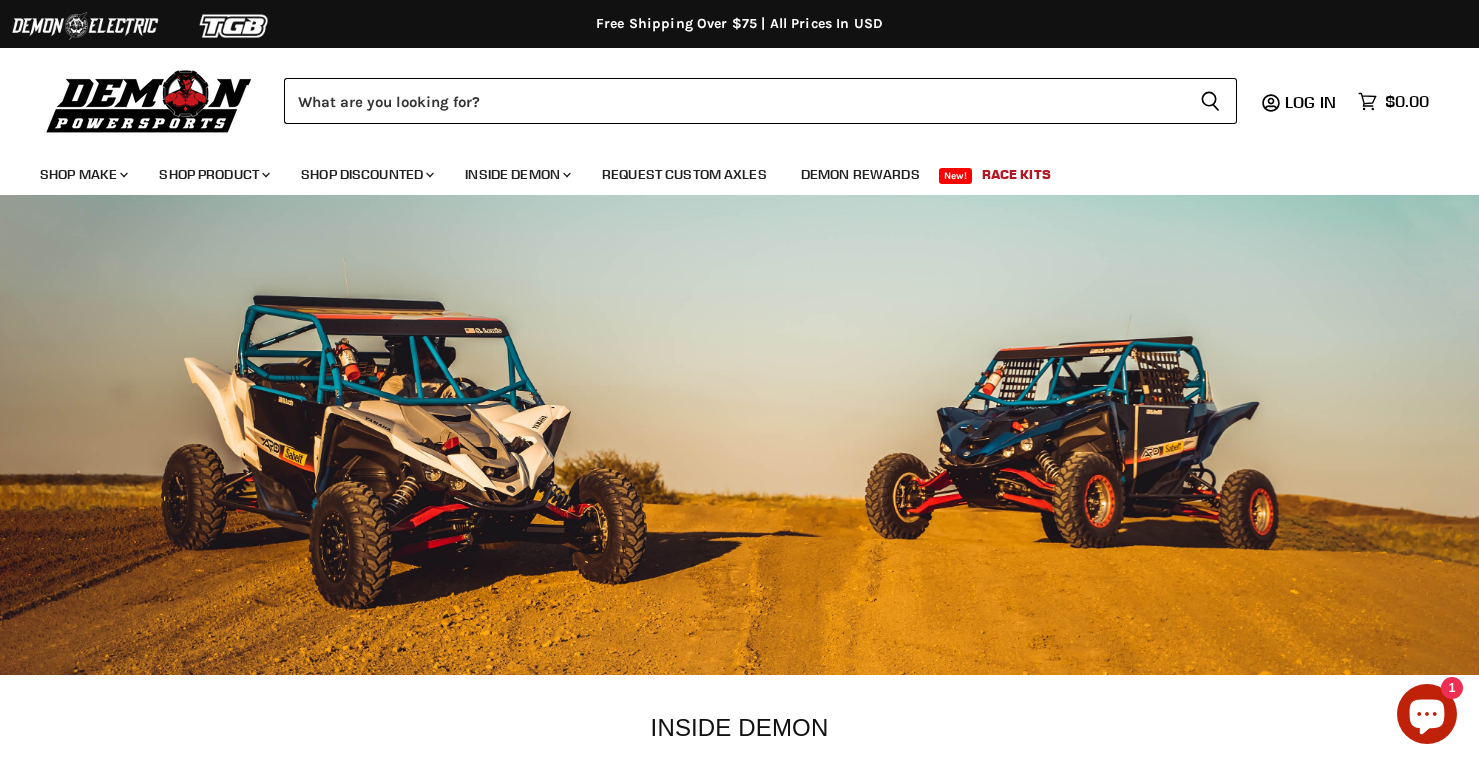 scroll, scrollTop: 0, scrollLeft: 0, axis: both 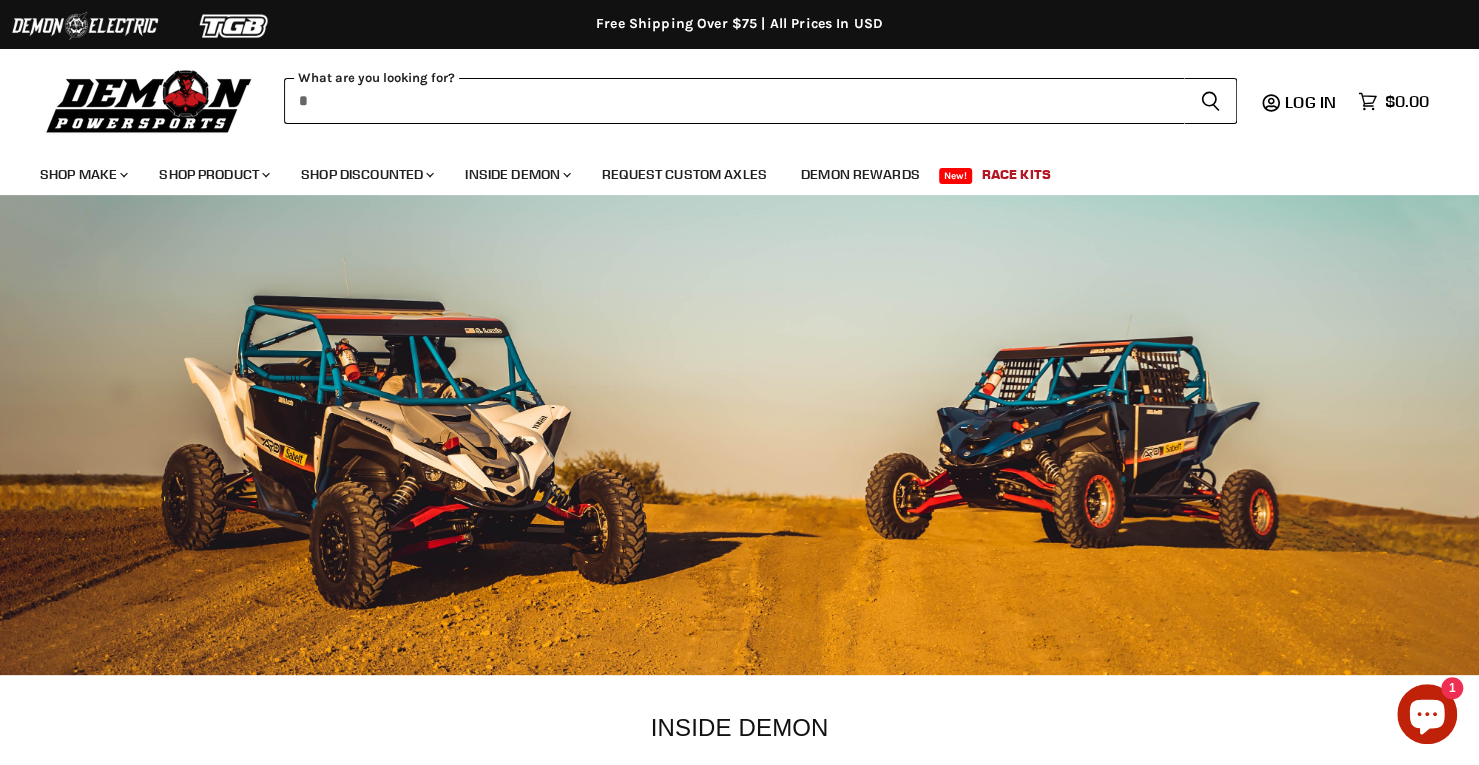 click at bounding box center [734, 101] 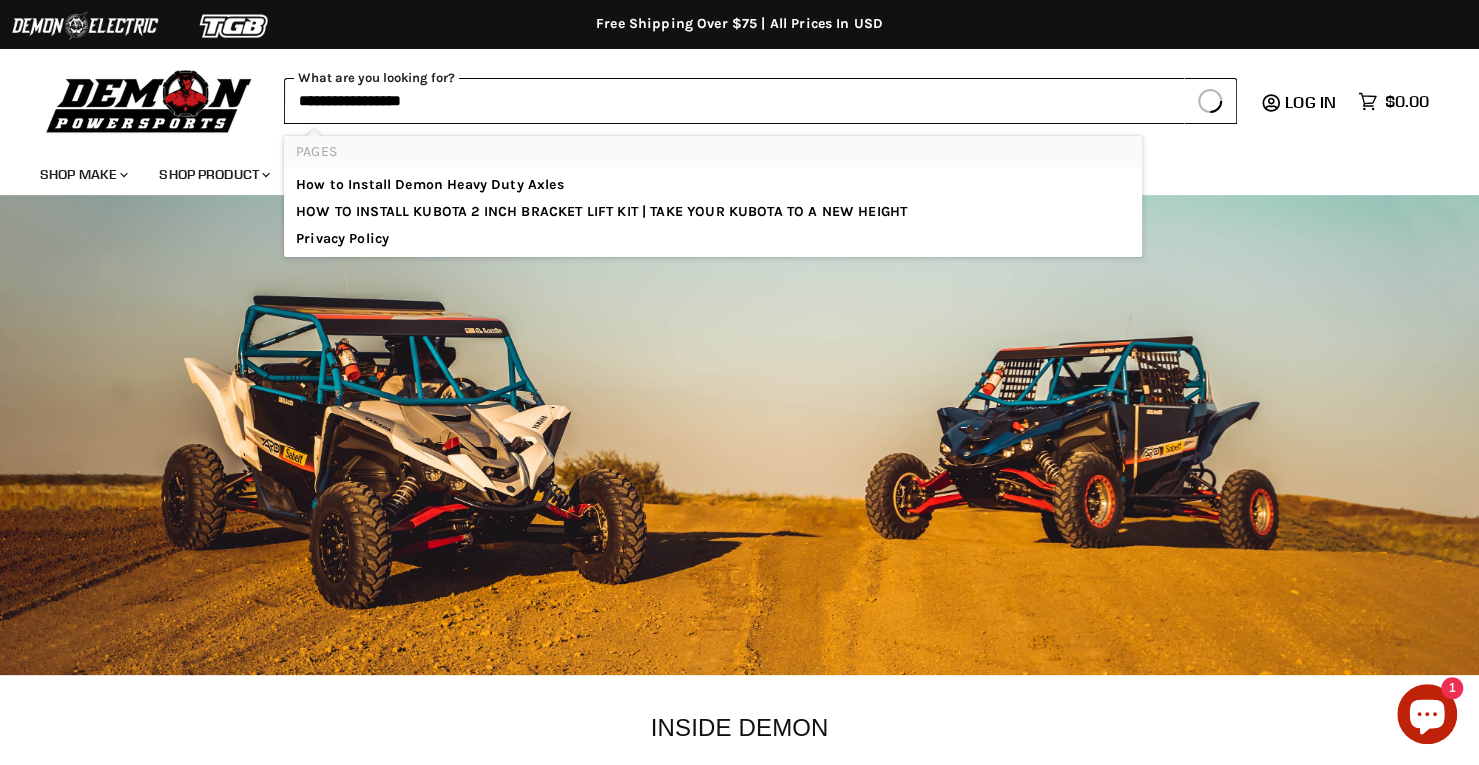 type on "**********" 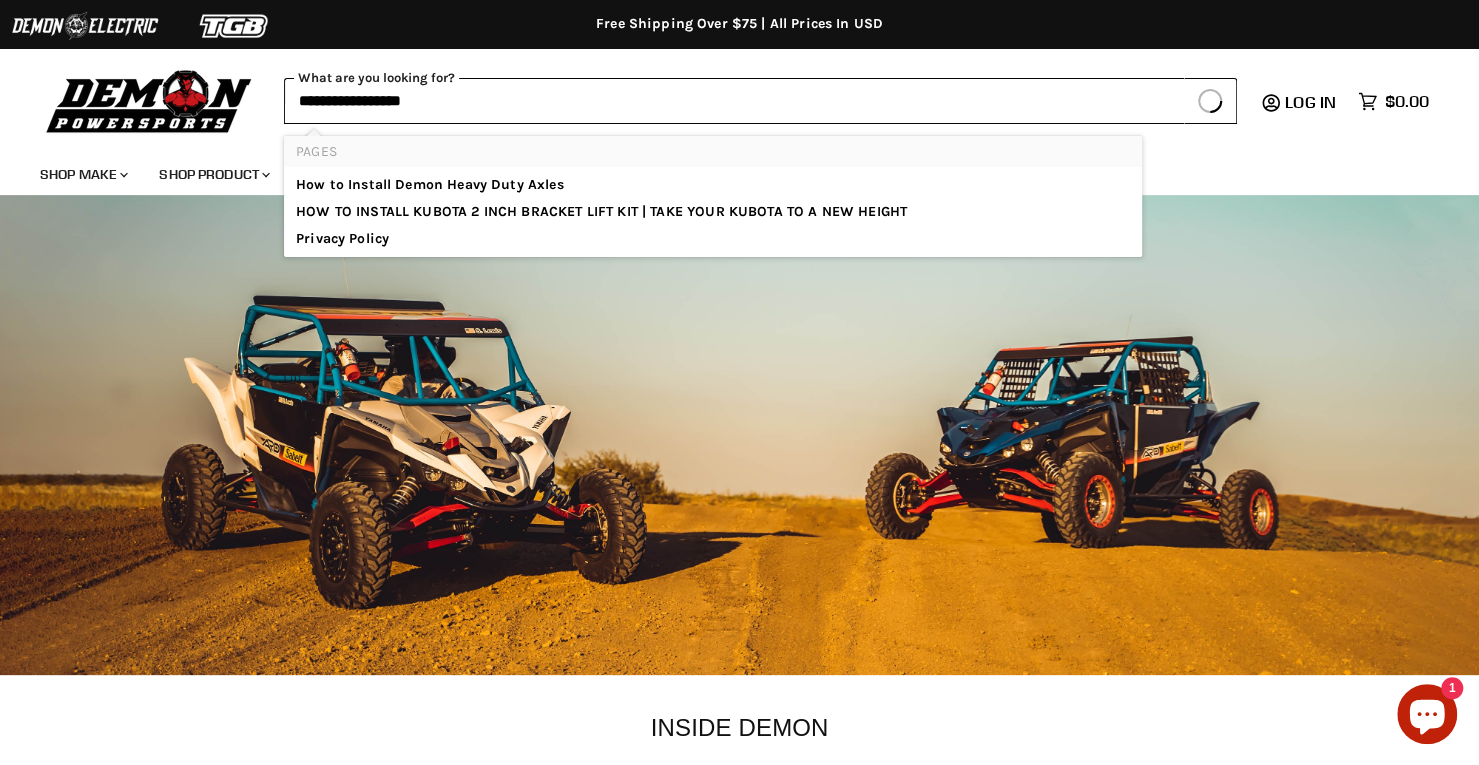 click on "Search icon
Spinner icon" at bounding box center (1210, 101) 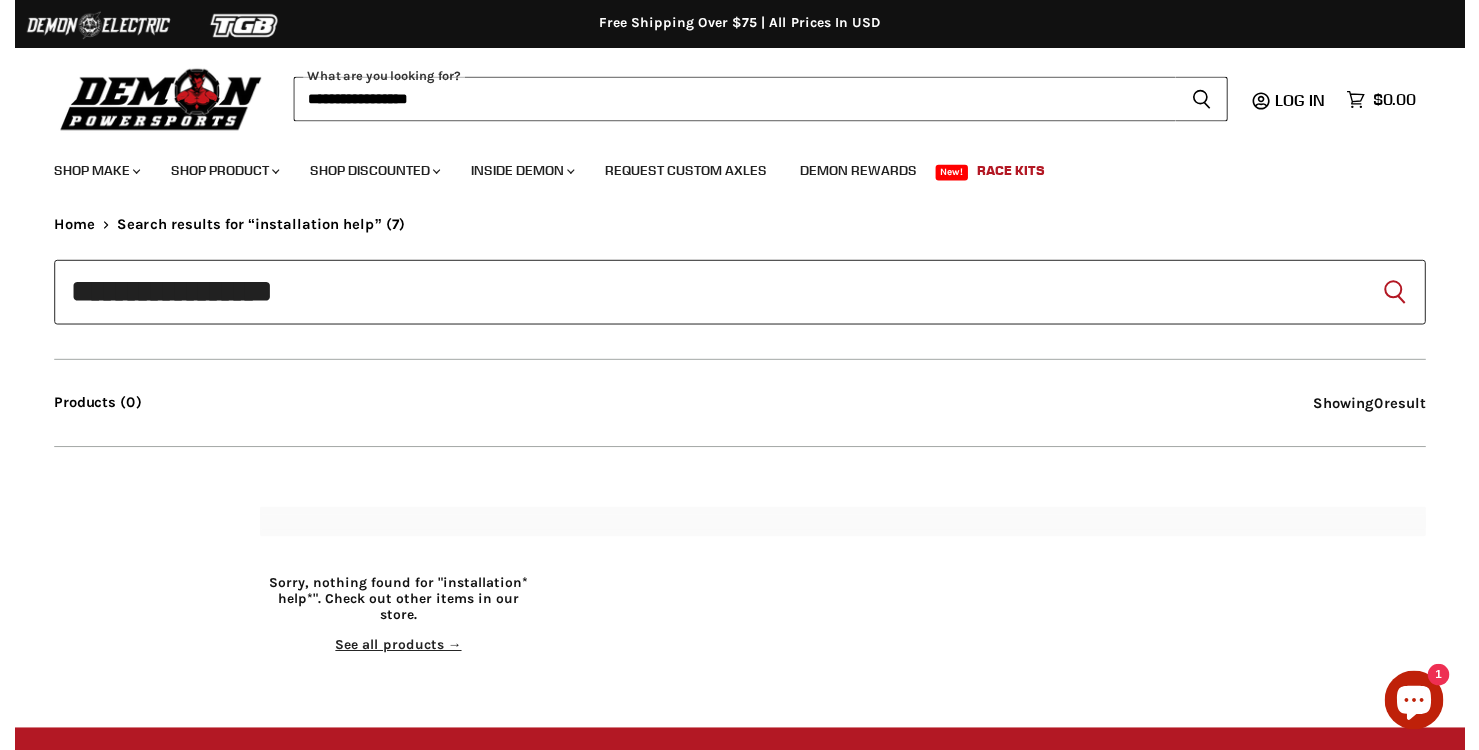 scroll, scrollTop: 0, scrollLeft: 0, axis: both 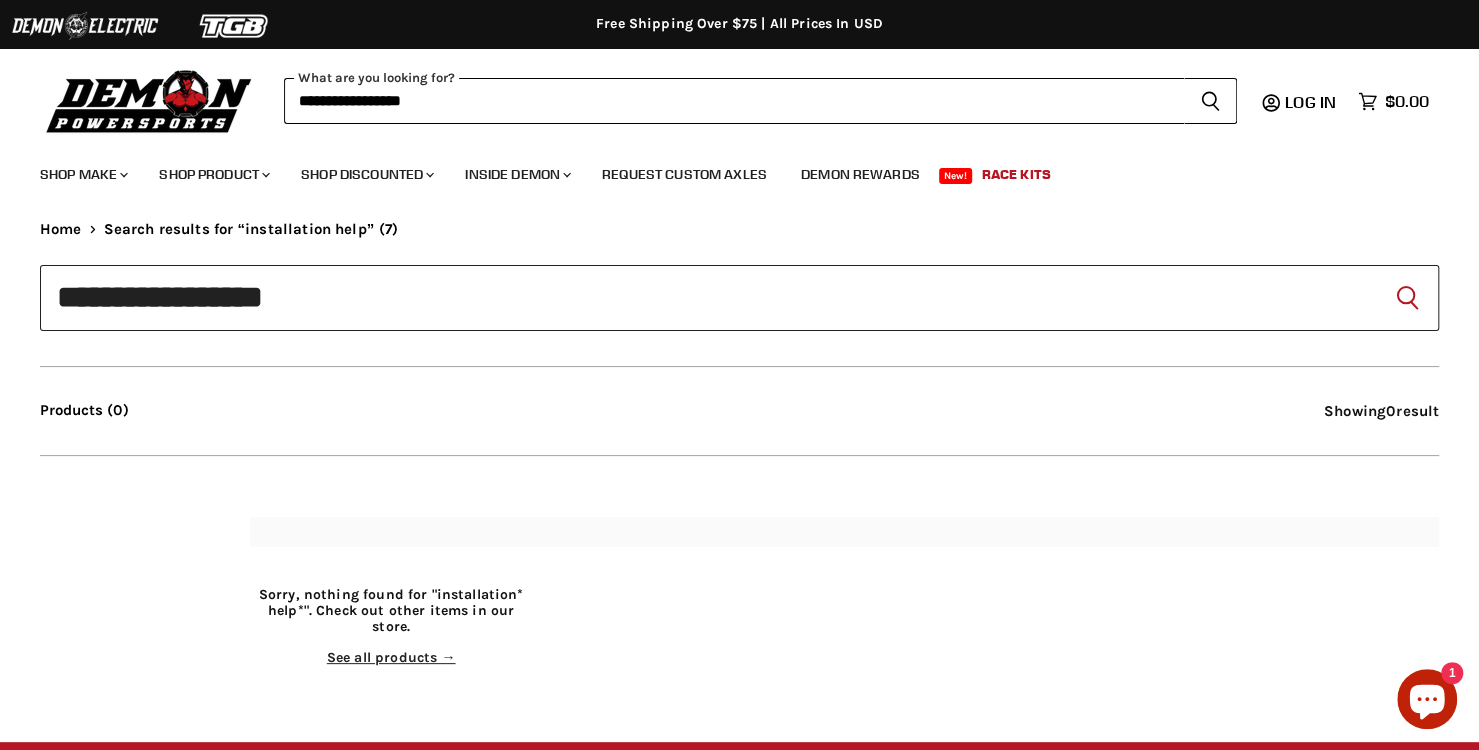 type on "**********" 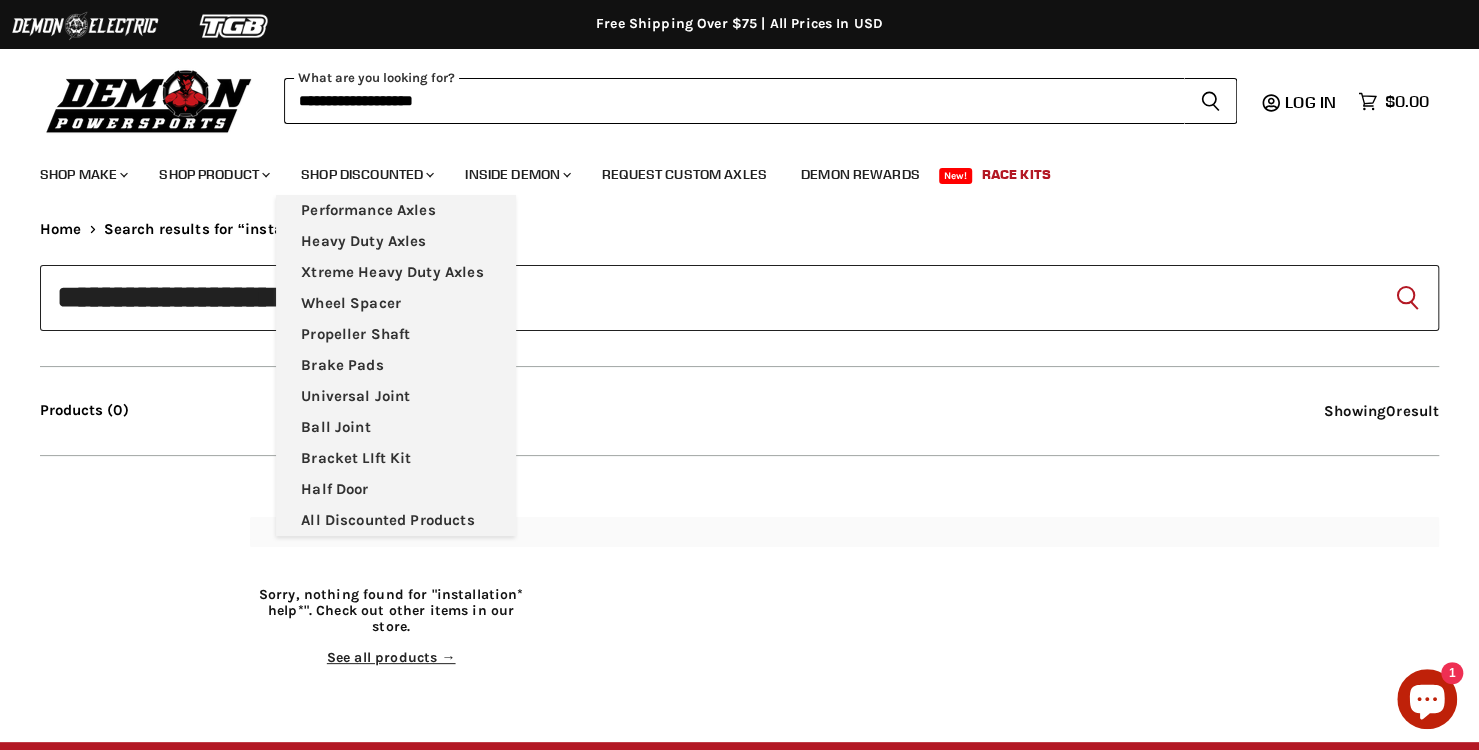 scroll, scrollTop: 0, scrollLeft: 0, axis: both 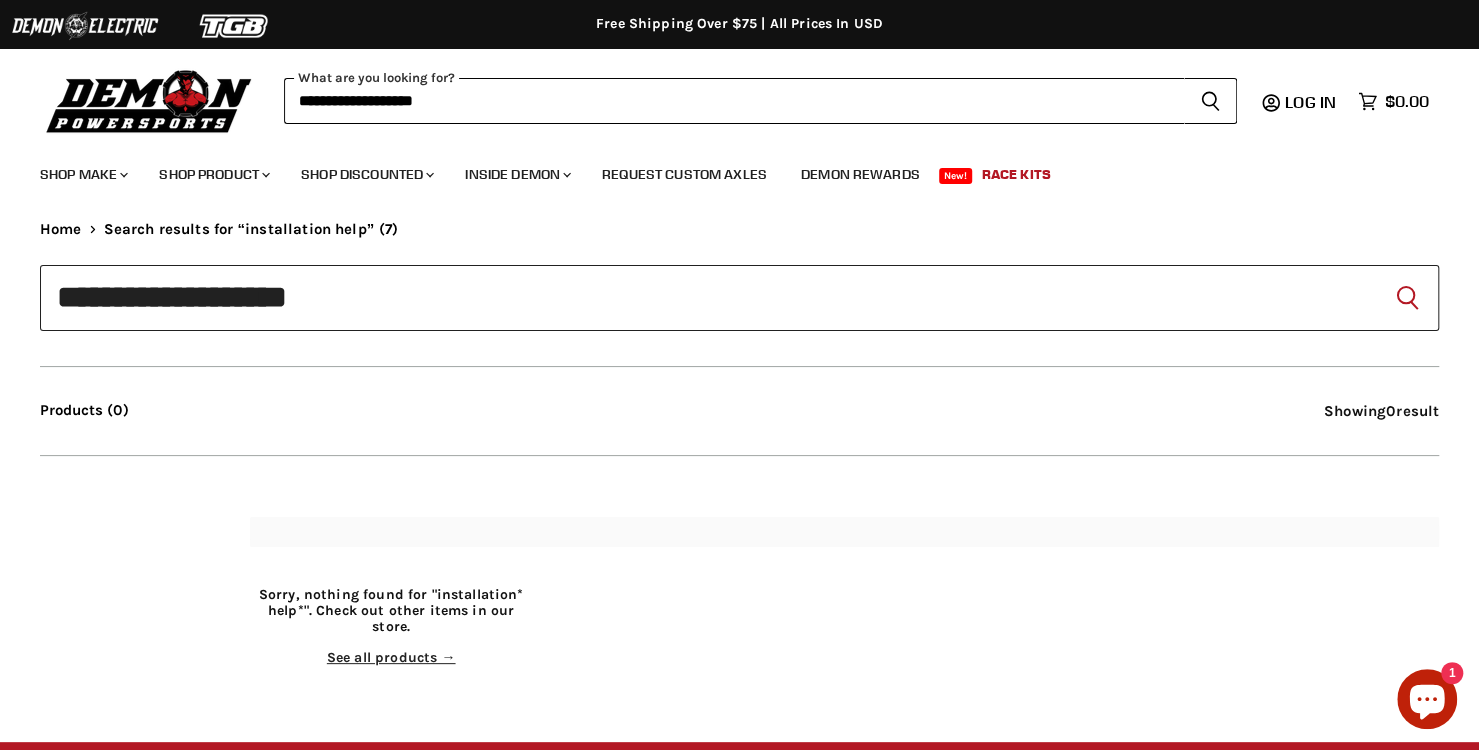click on "See all products →" at bounding box center (391, 657) 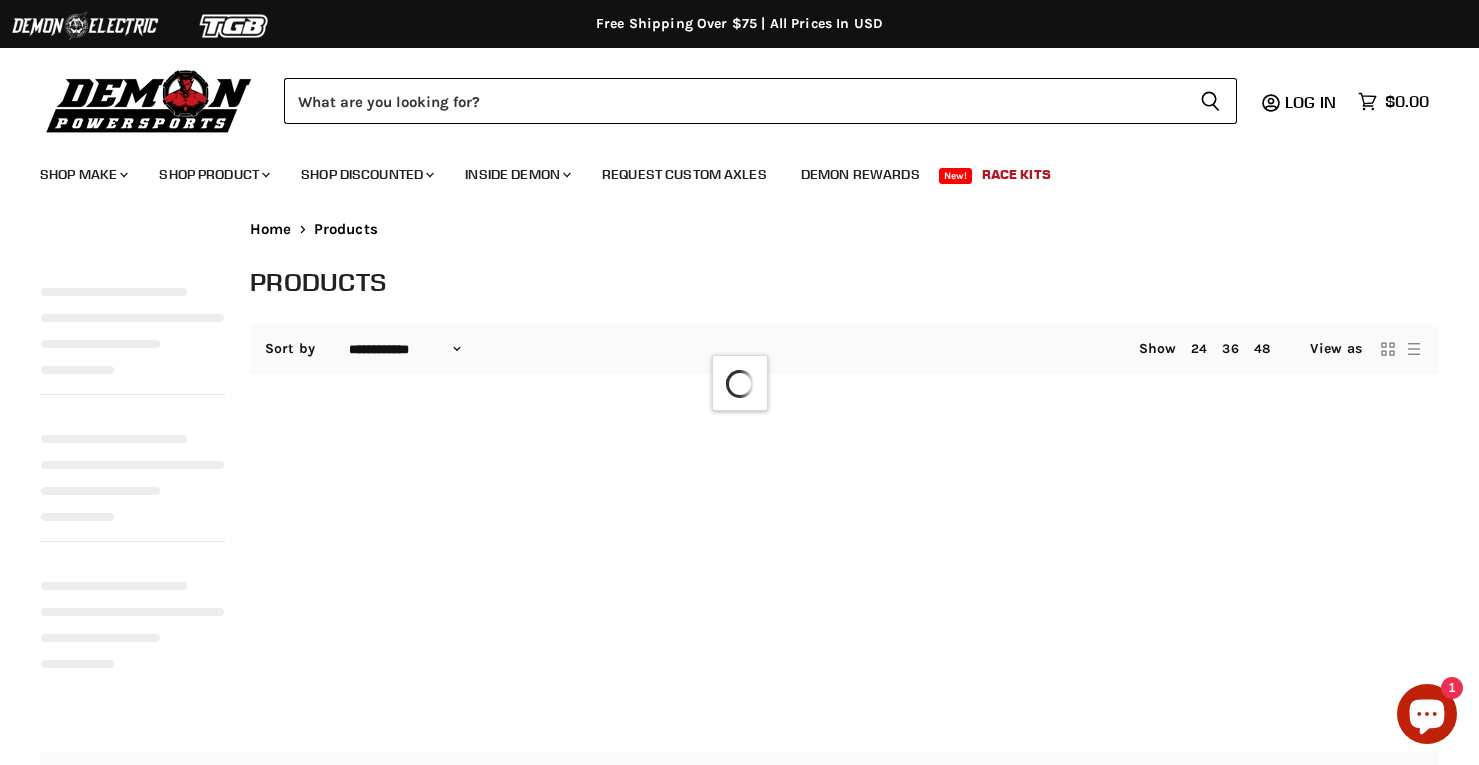 select on "**********" 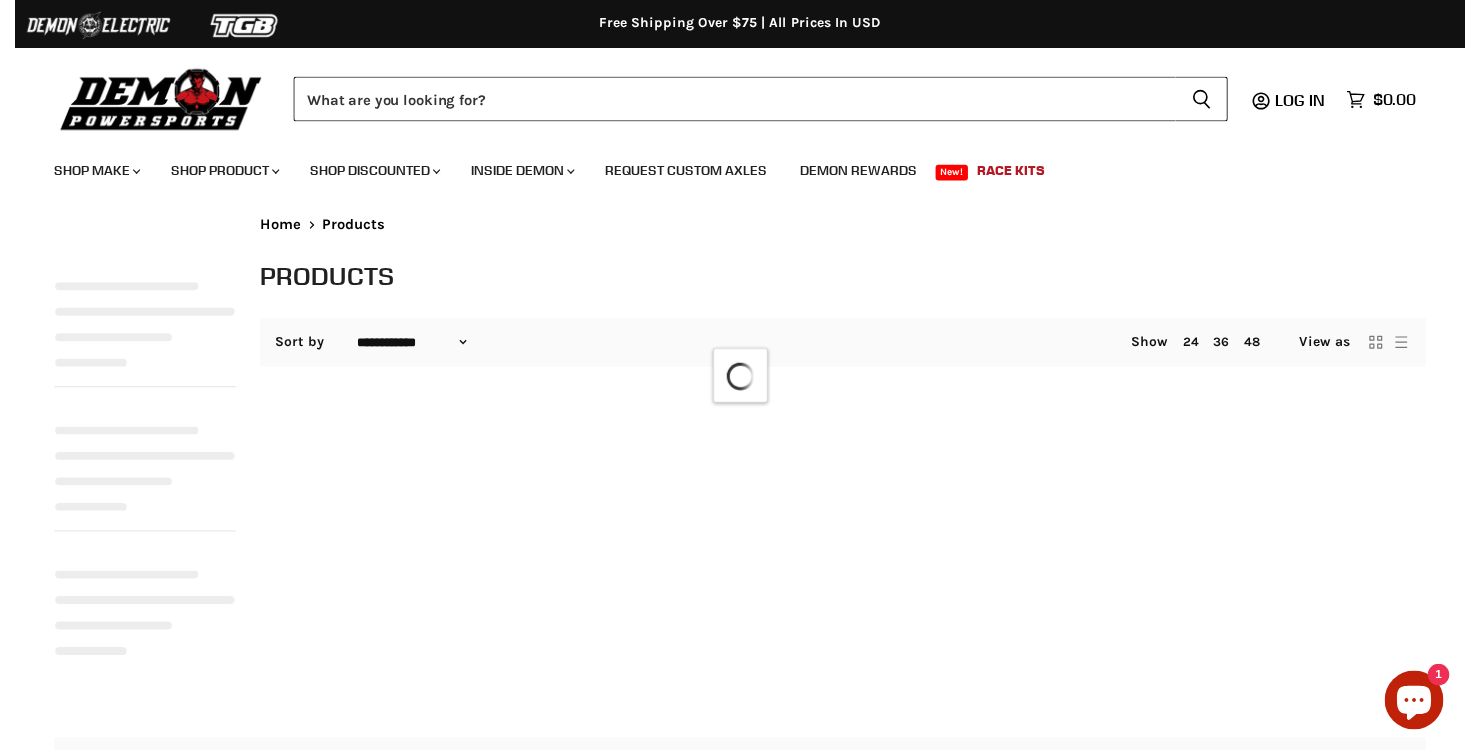 scroll, scrollTop: 0, scrollLeft: 0, axis: both 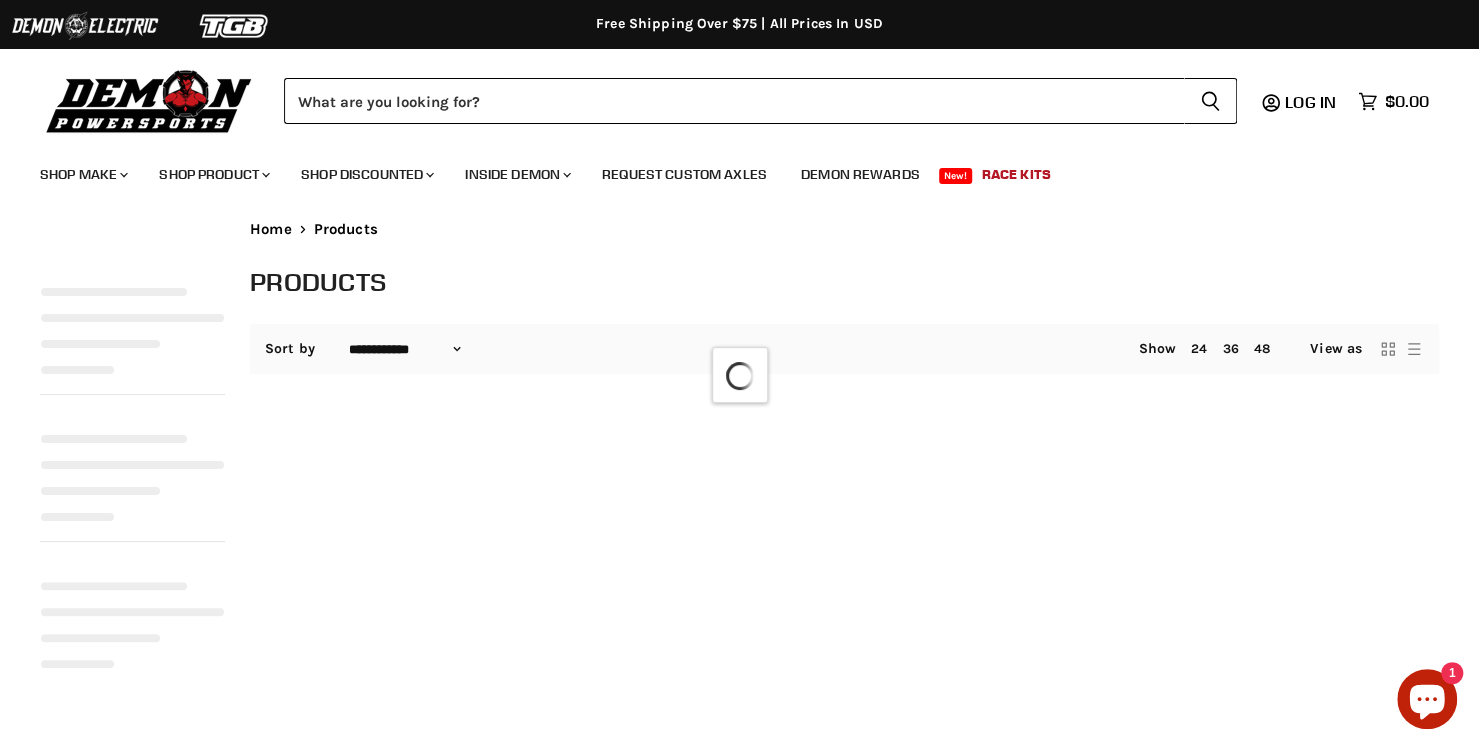 select on "**********" 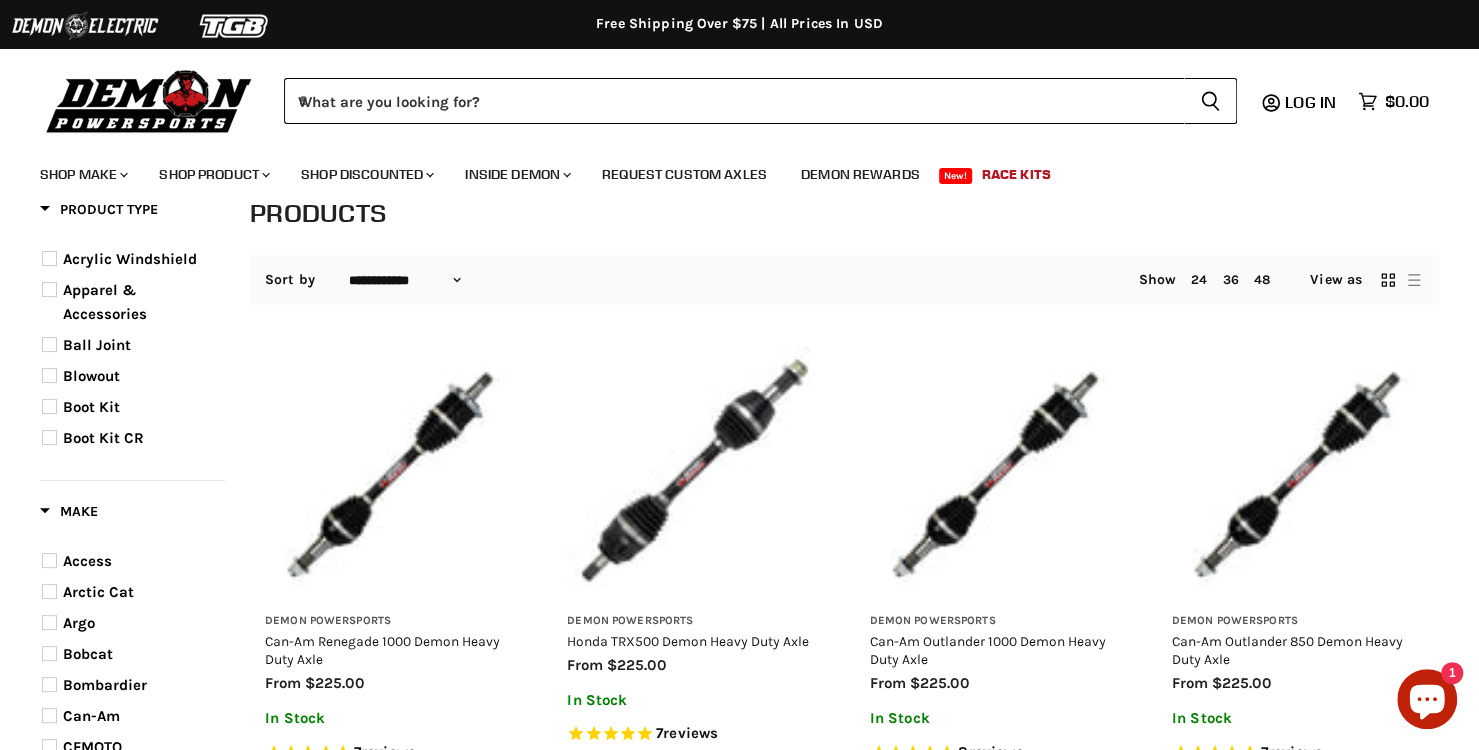 scroll, scrollTop: 100, scrollLeft: 0, axis: vertical 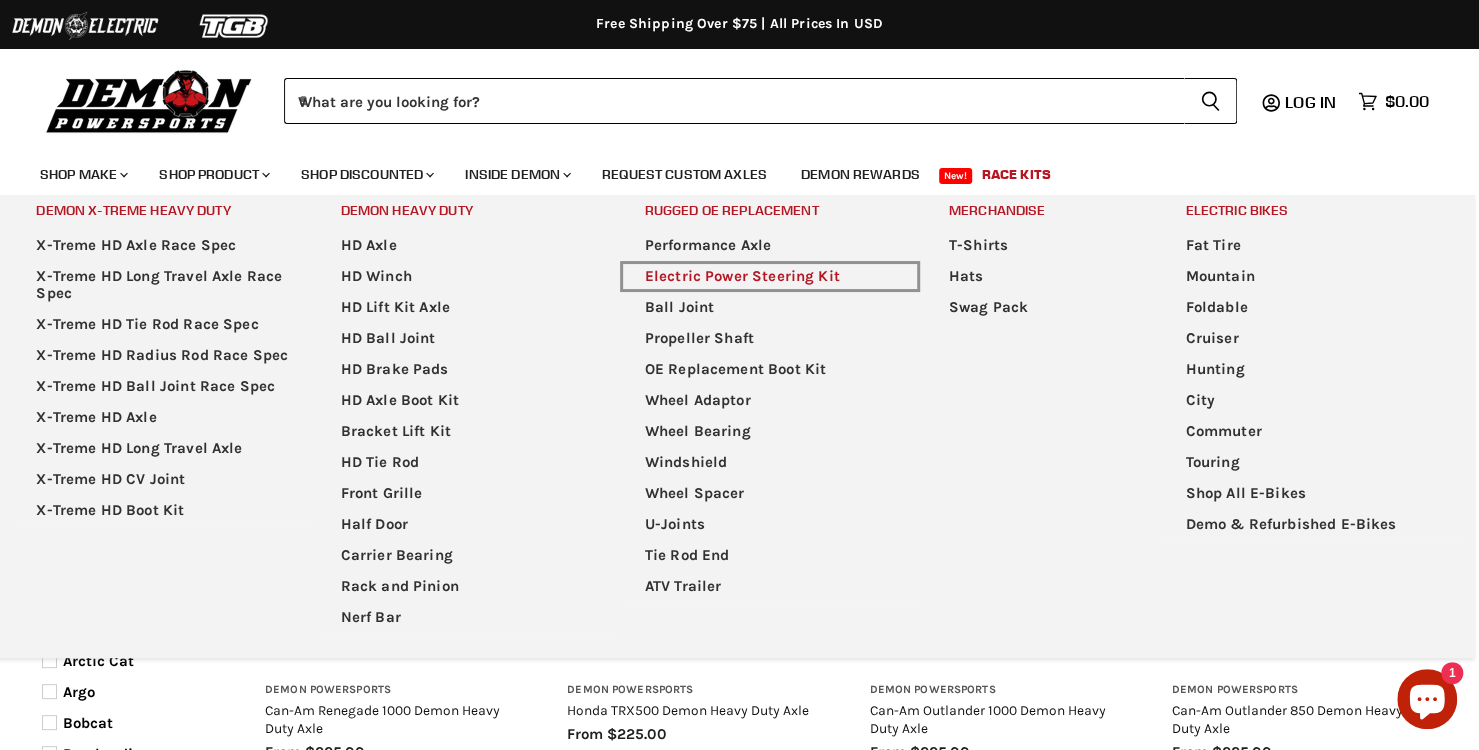 click on "Electric Power Steering Kit" at bounding box center (770, 276) 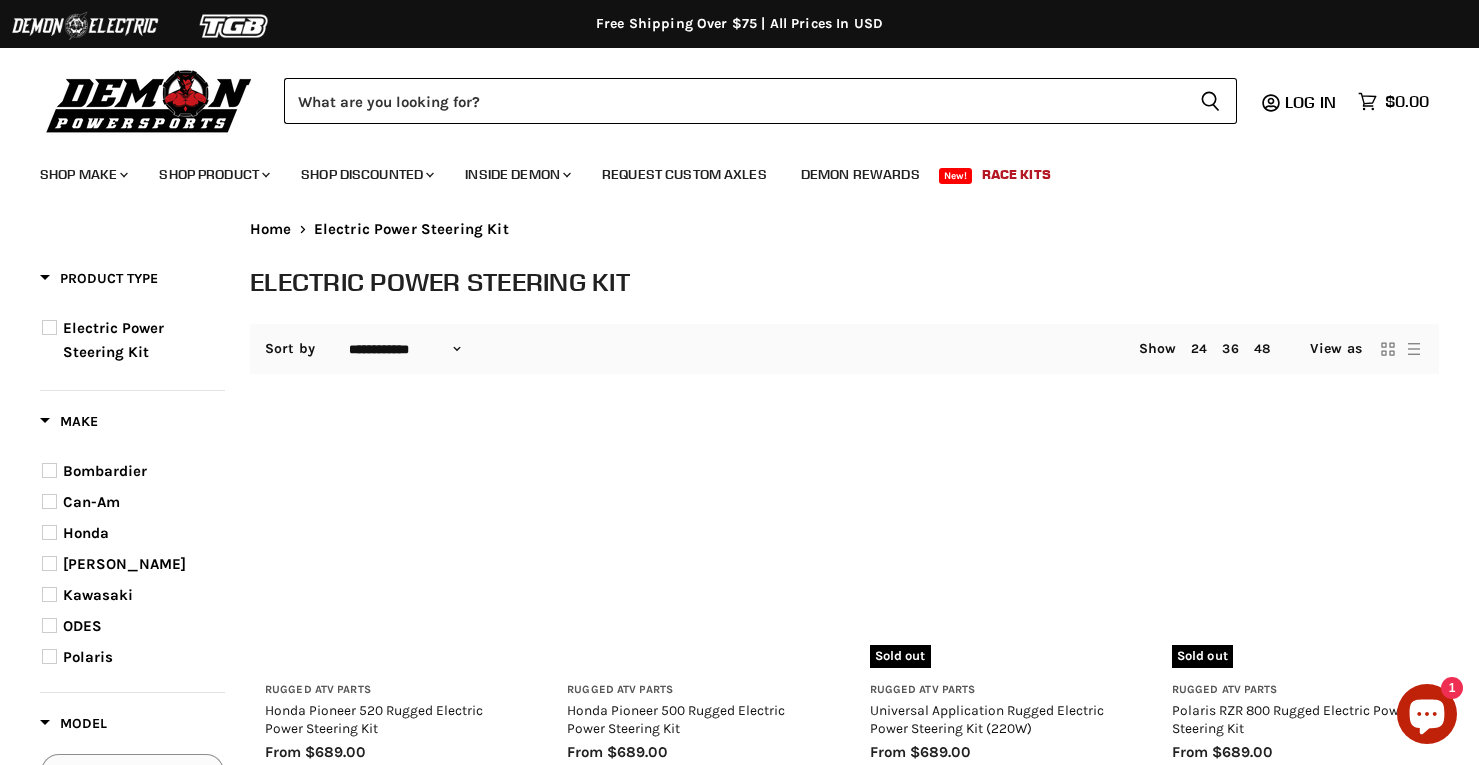 select on "**********" 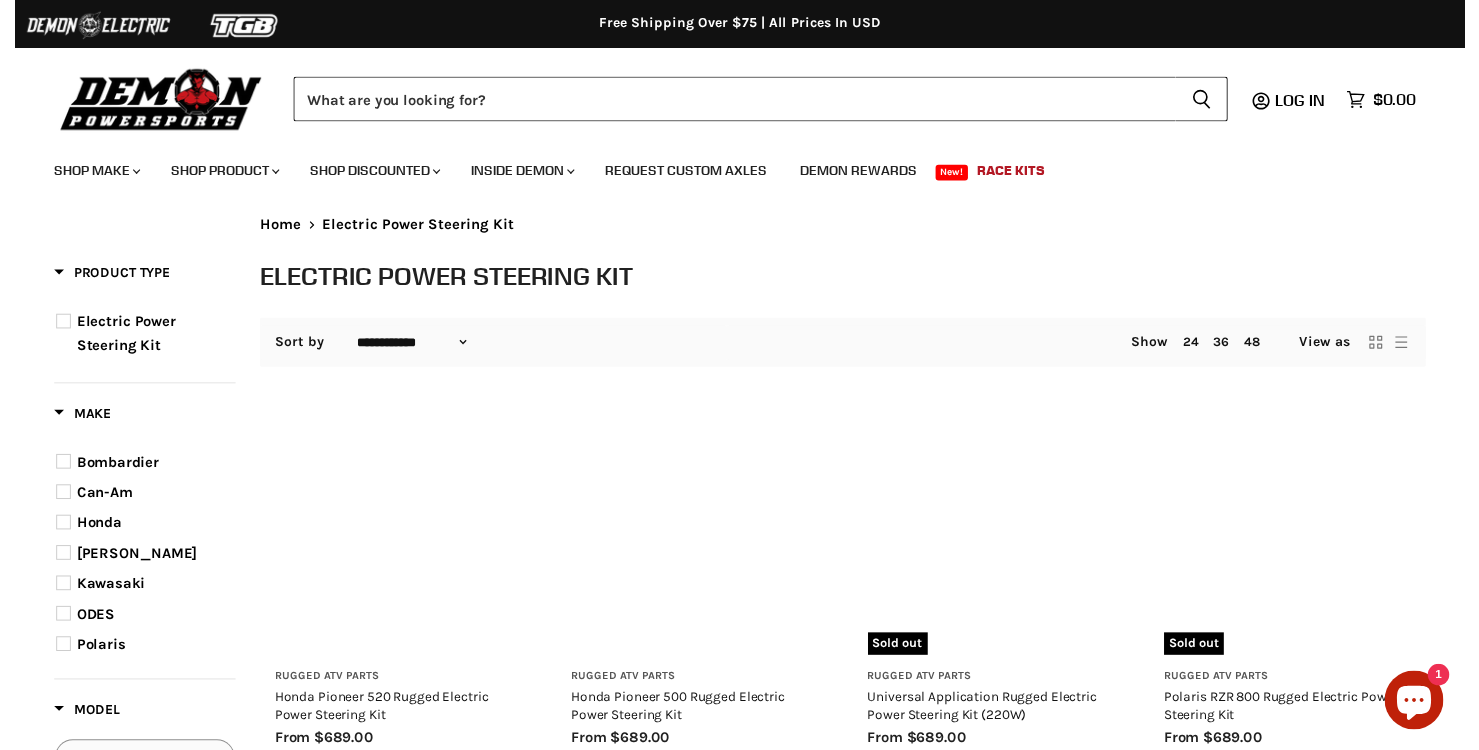 scroll, scrollTop: 0, scrollLeft: 0, axis: both 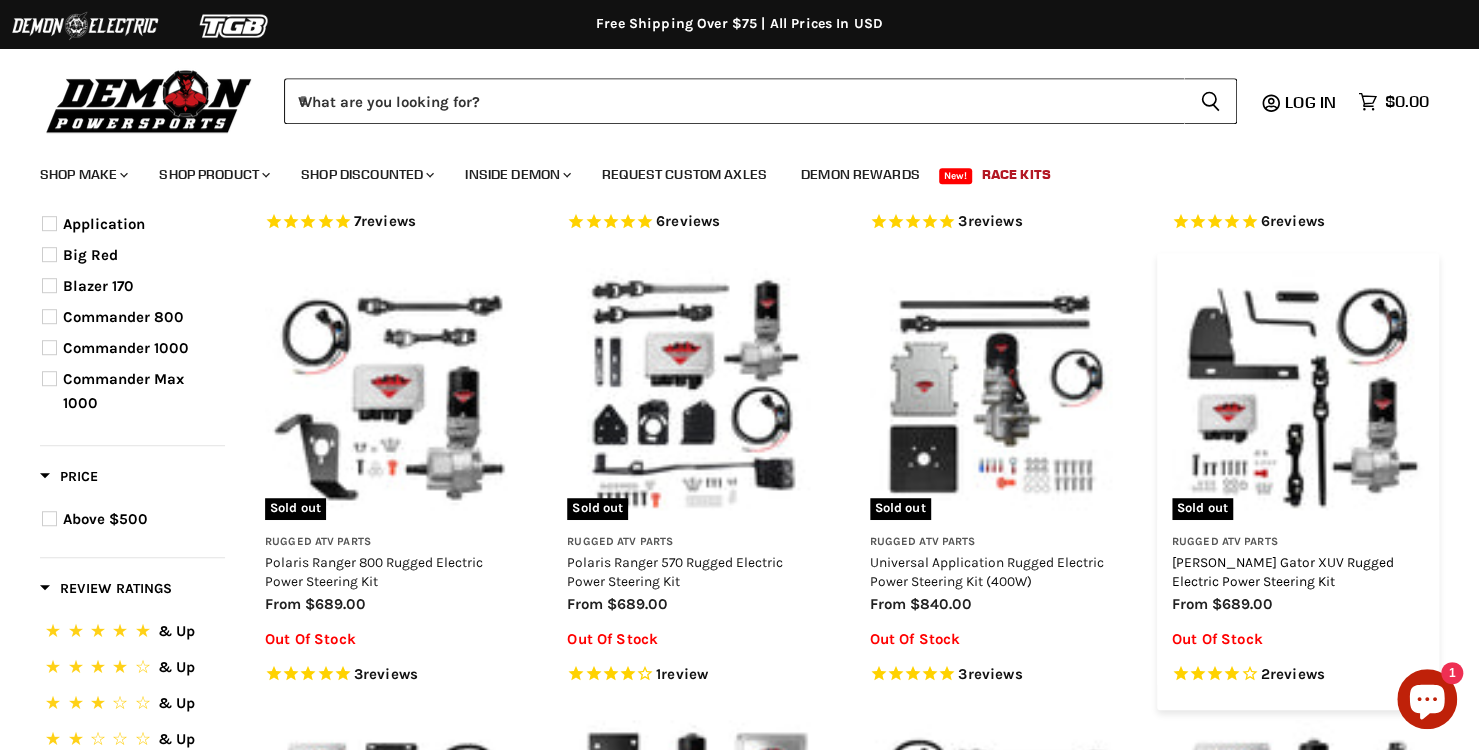 click on "[PERSON_NAME] Gator XUV Rugged Electric Power Steering Kit" at bounding box center [1283, 571] 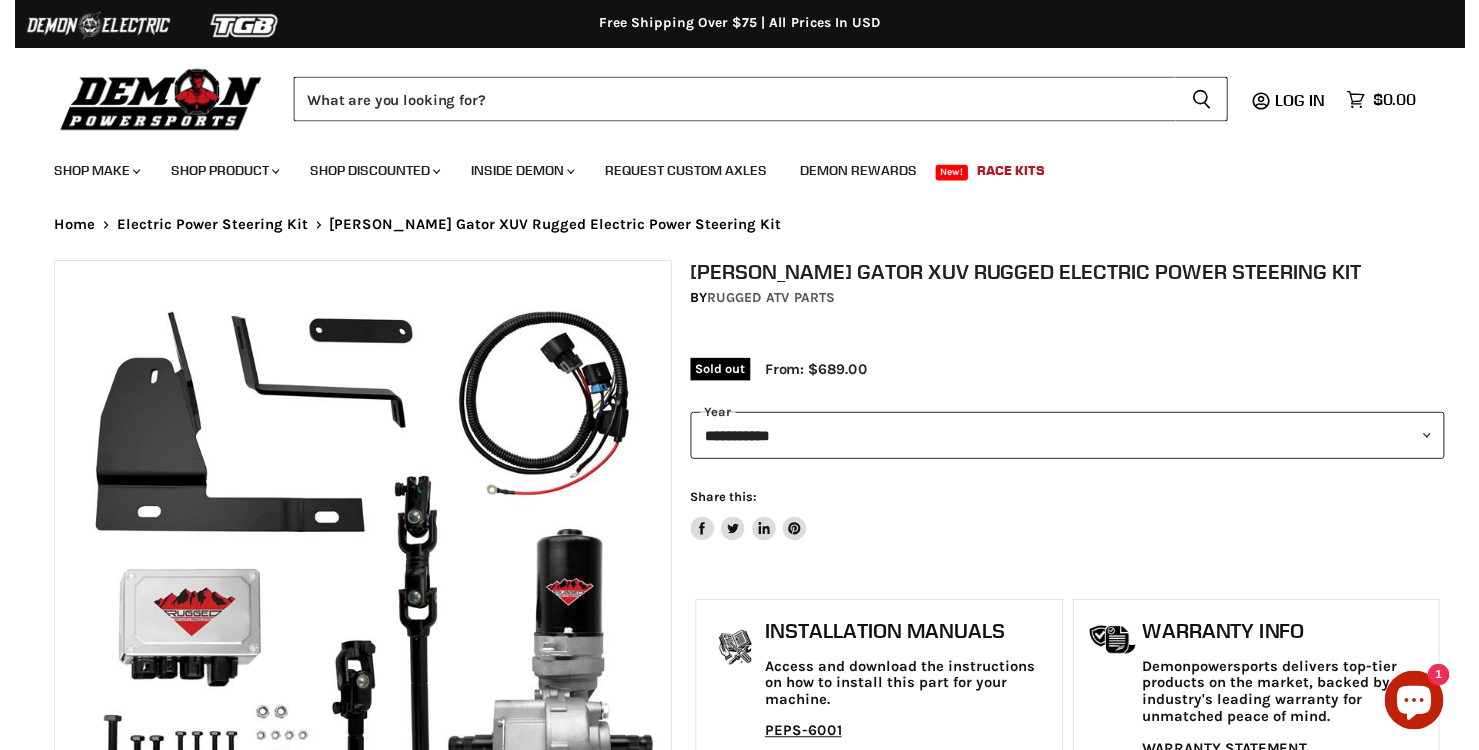 scroll, scrollTop: 0, scrollLeft: 0, axis: both 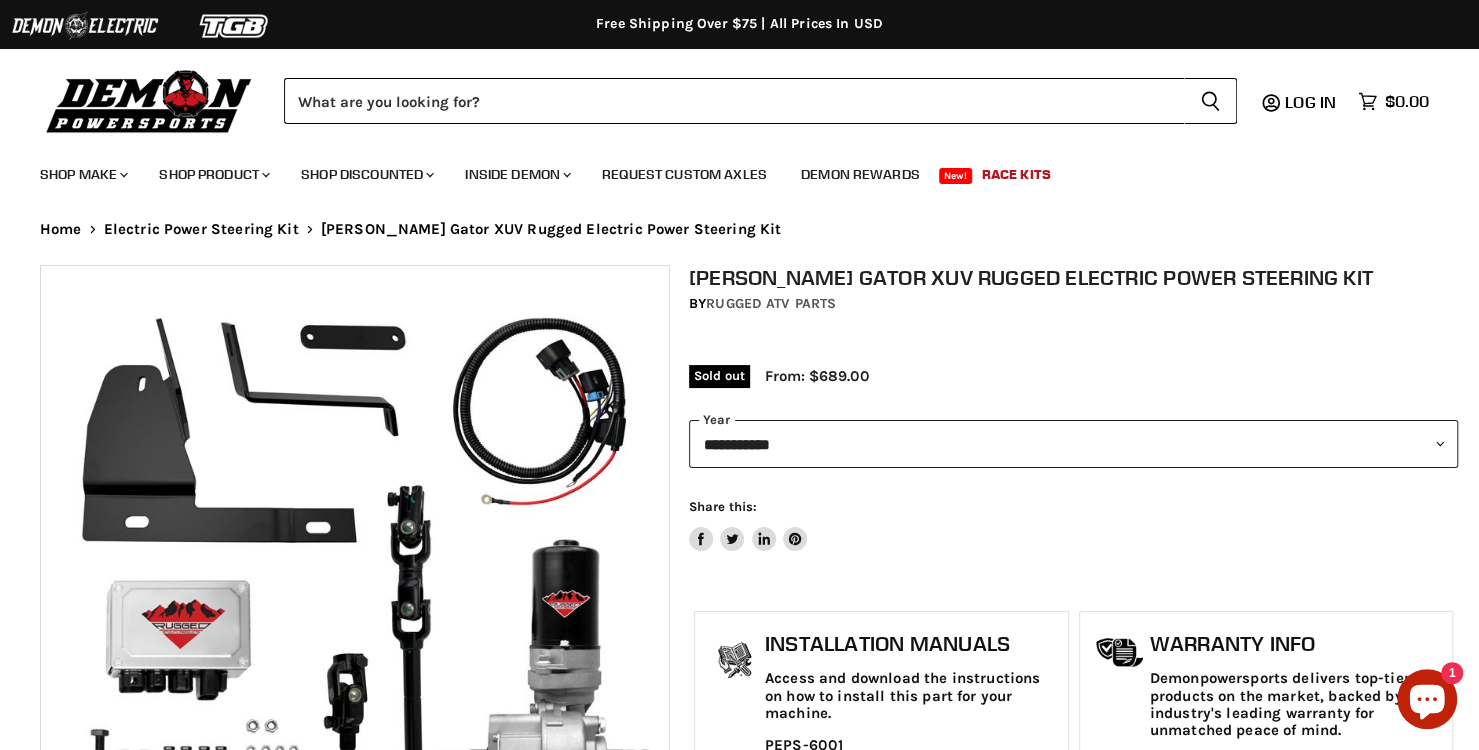 select on "******" 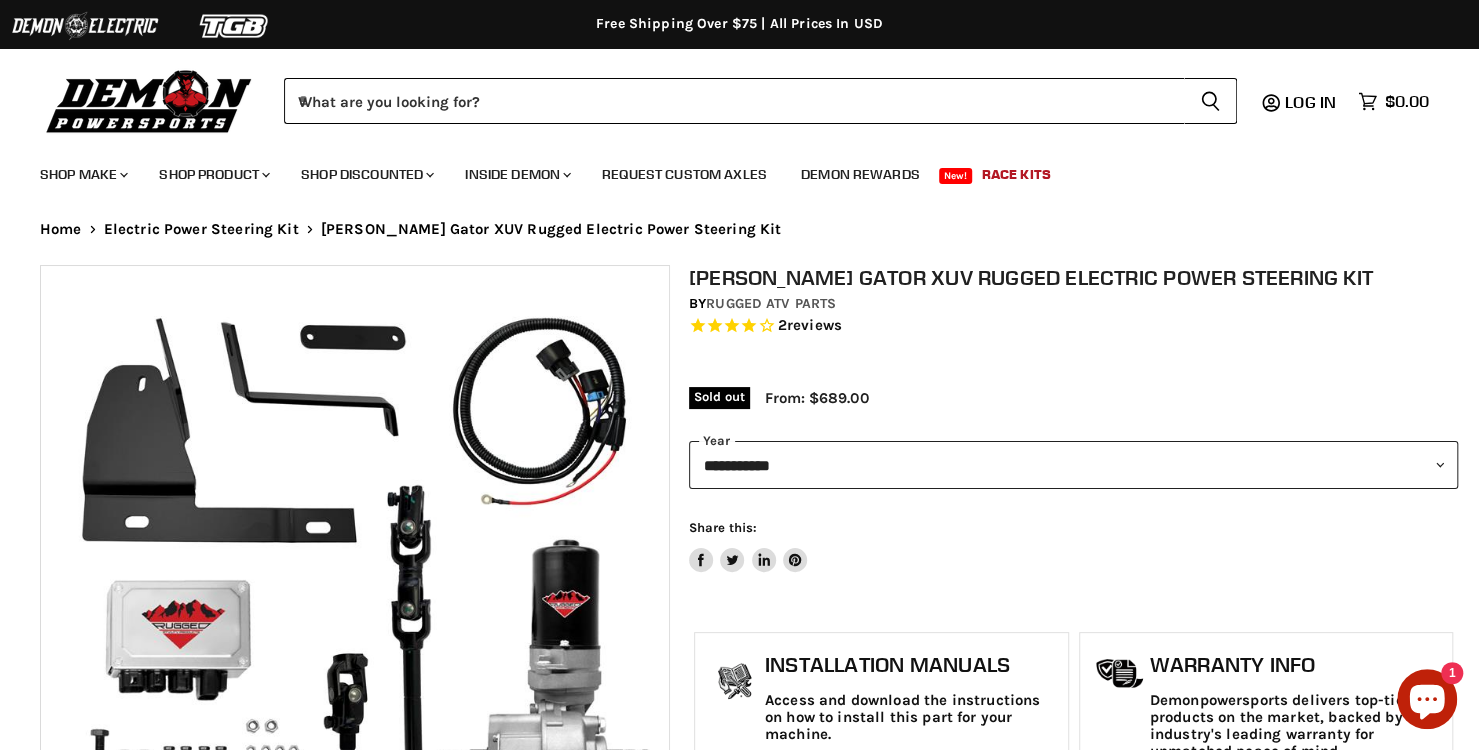 scroll, scrollTop: 0, scrollLeft: 0, axis: both 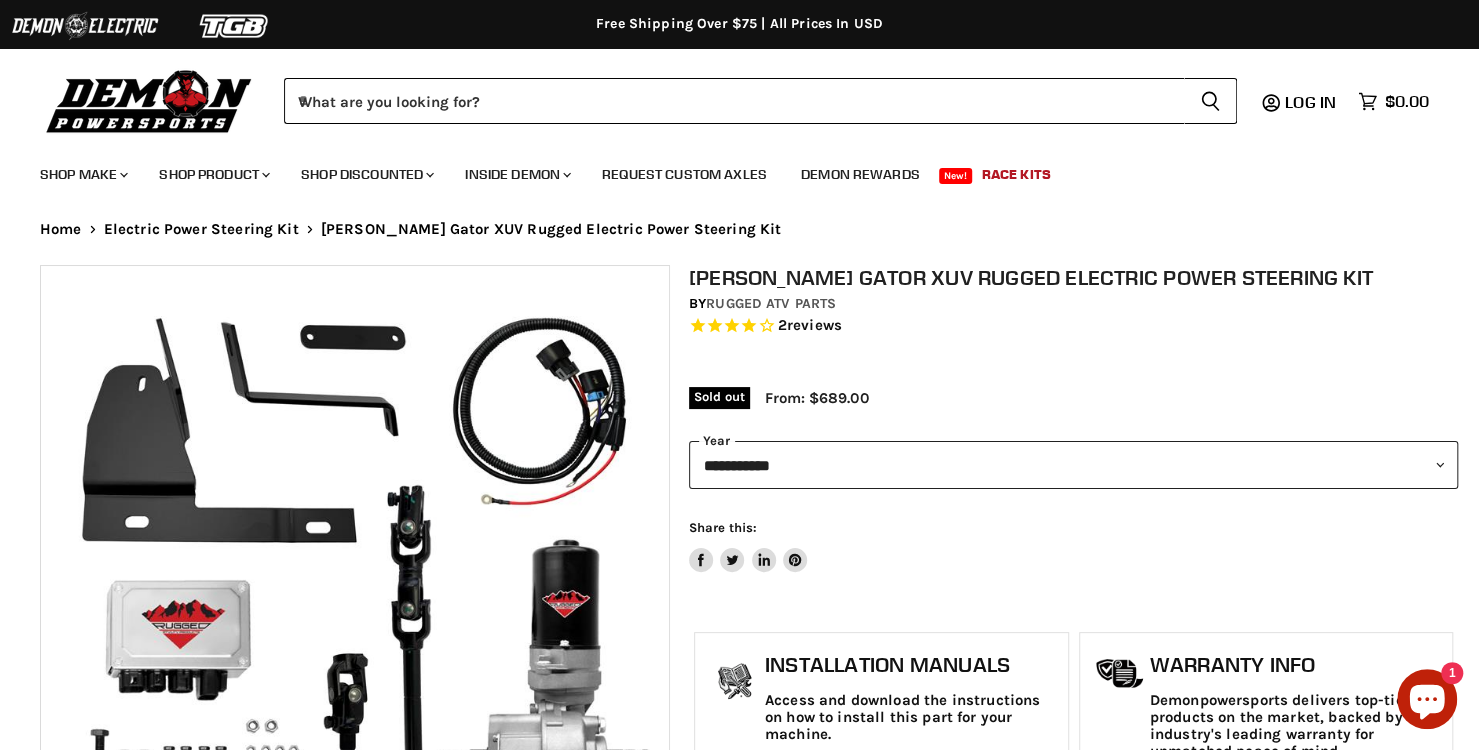 click on "**********" at bounding box center (1073, 465) 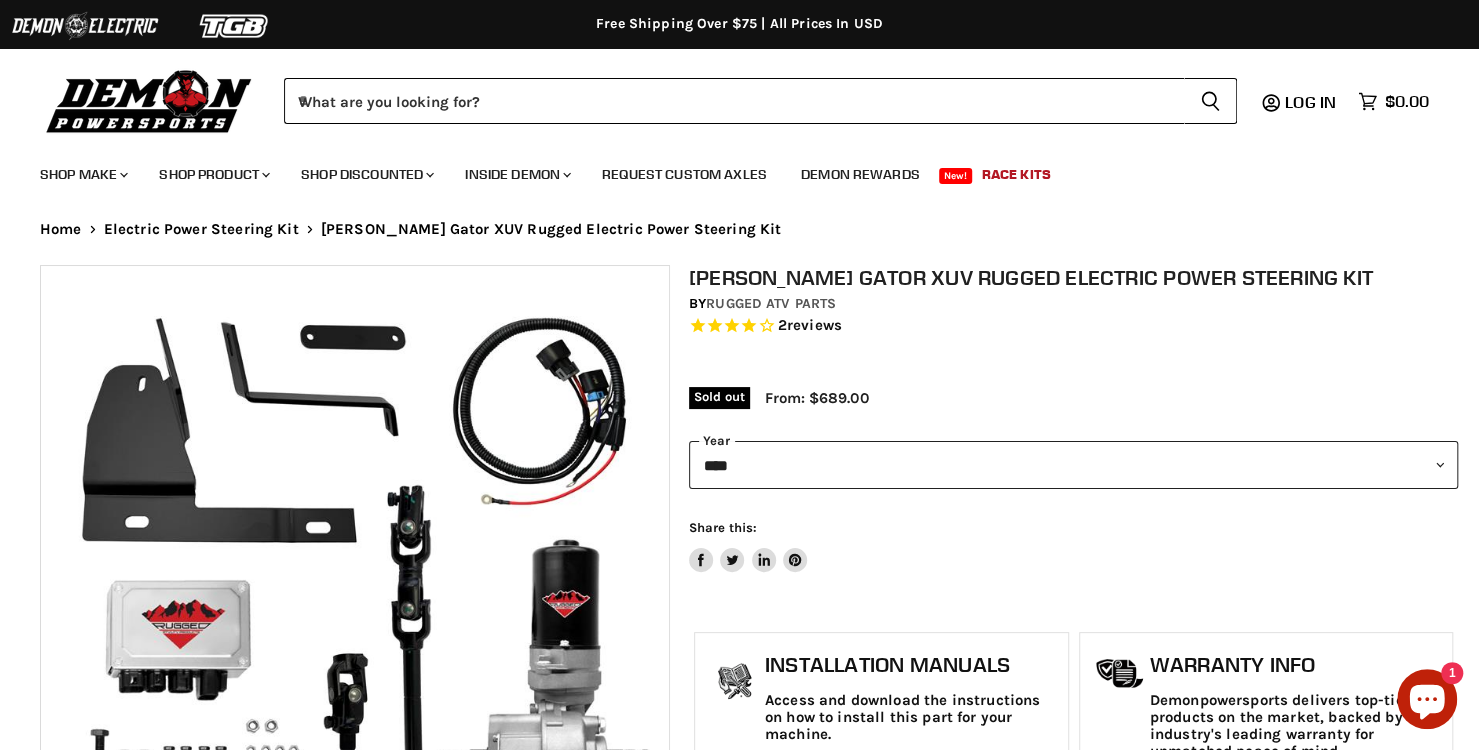 click on "**********" at bounding box center (1073, 465) 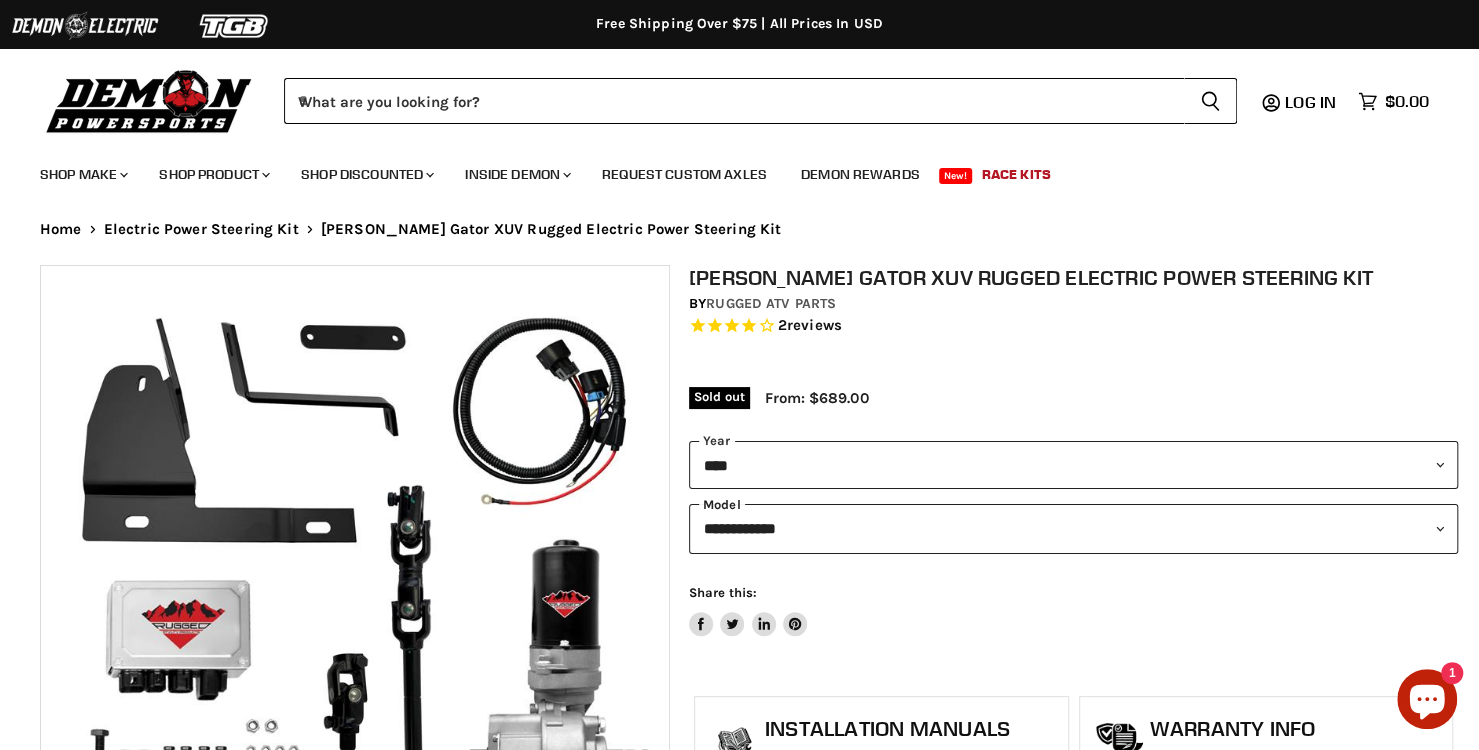 click on "**********" at bounding box center [1073, 528] 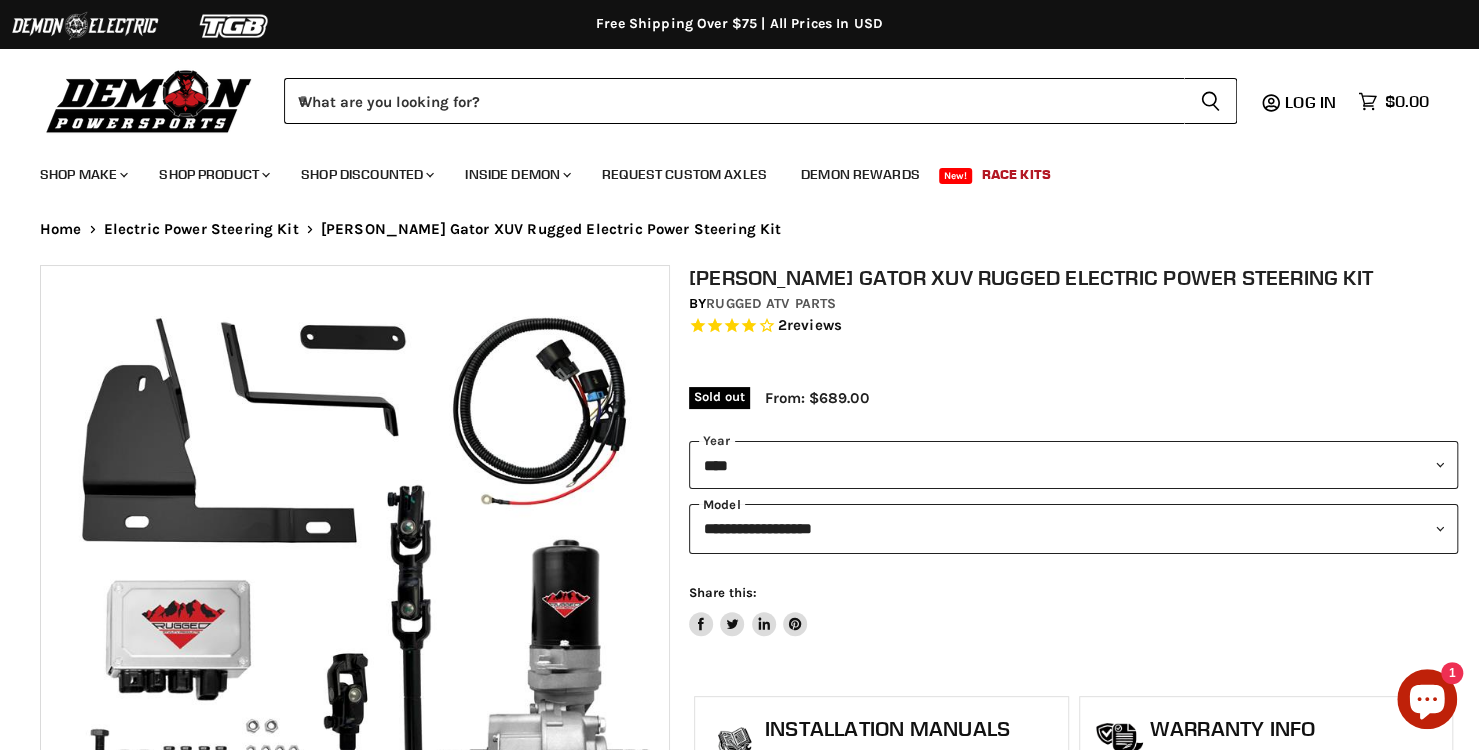 click on "**********" at bounding box center [1073, 528] 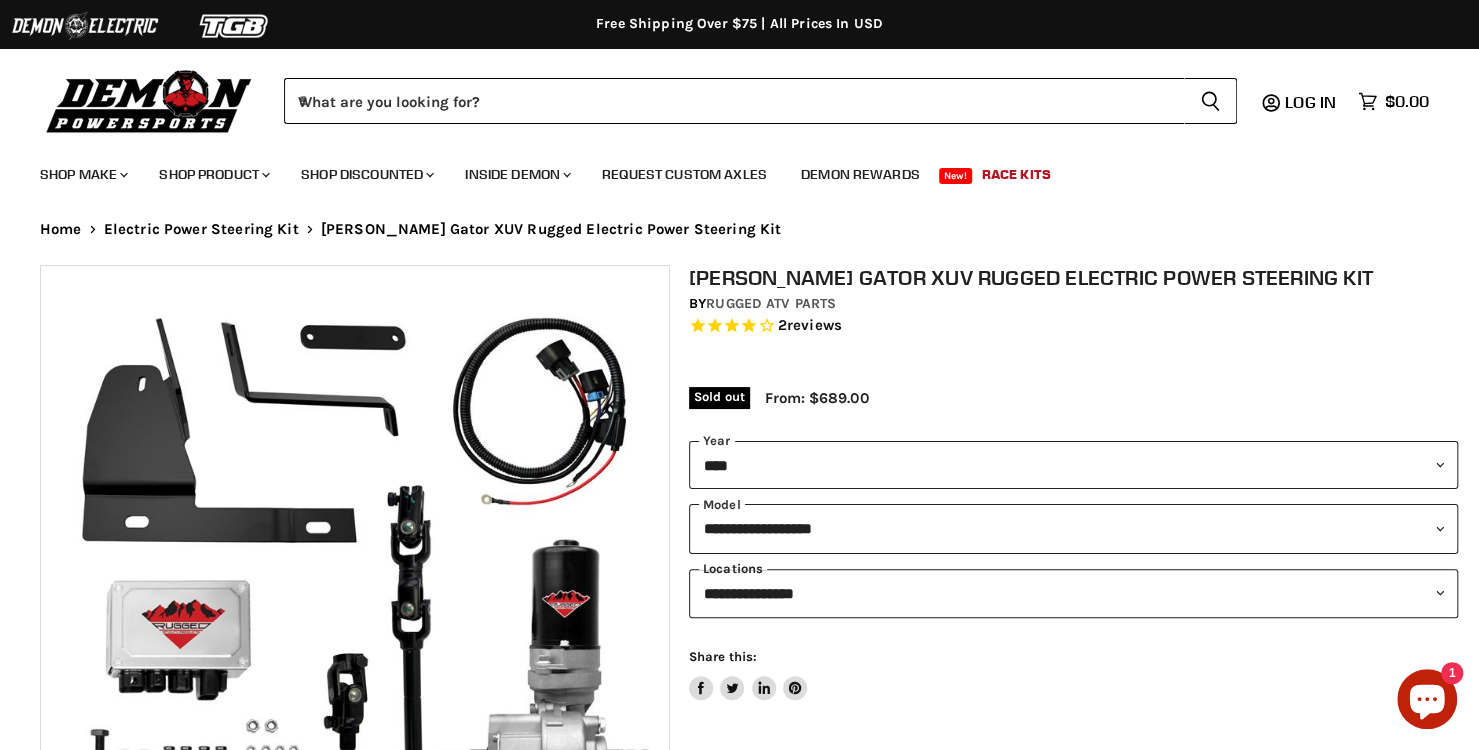 click on "**********" at bounding box center [1073, 593] 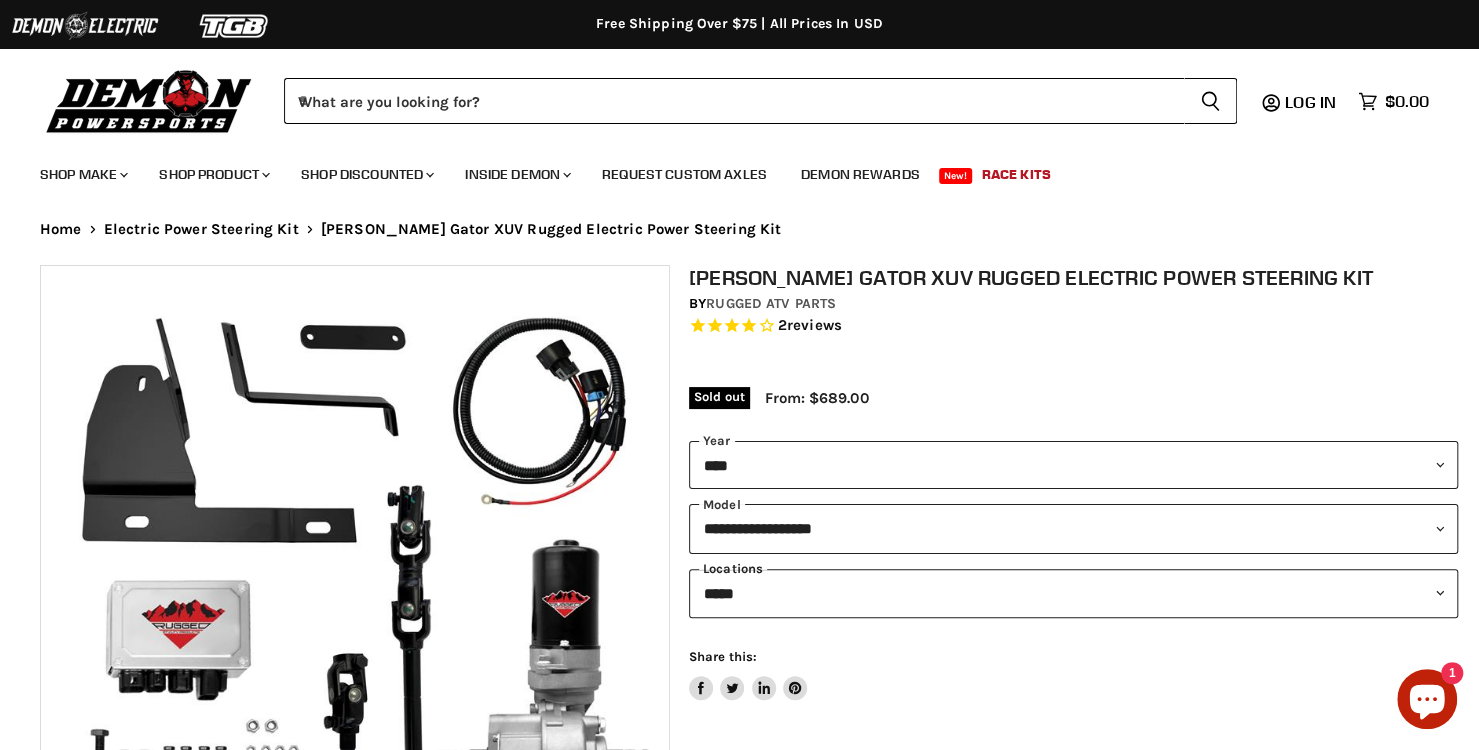 click on "**********" at bounding box center (1073, 593) 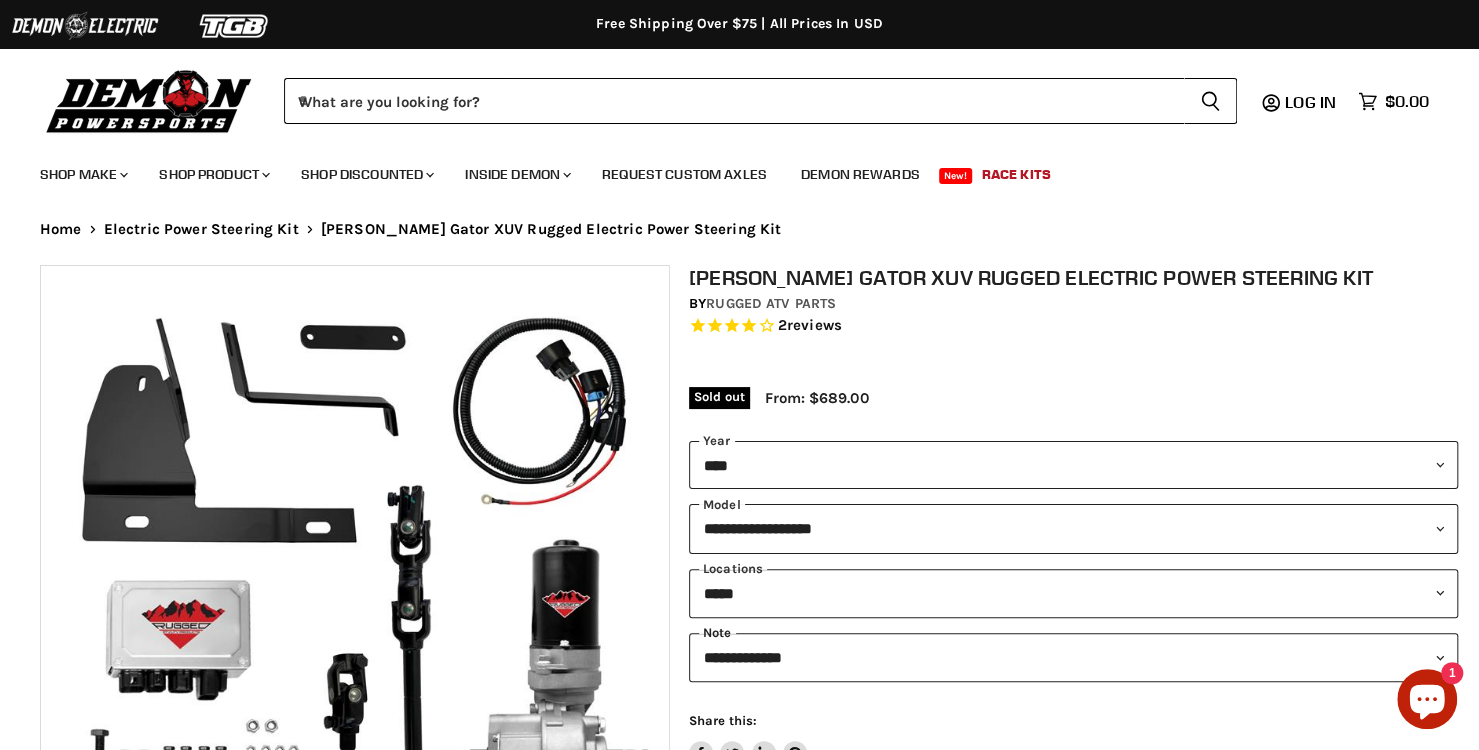 click on "**********" at bounding box center (1073, 657) 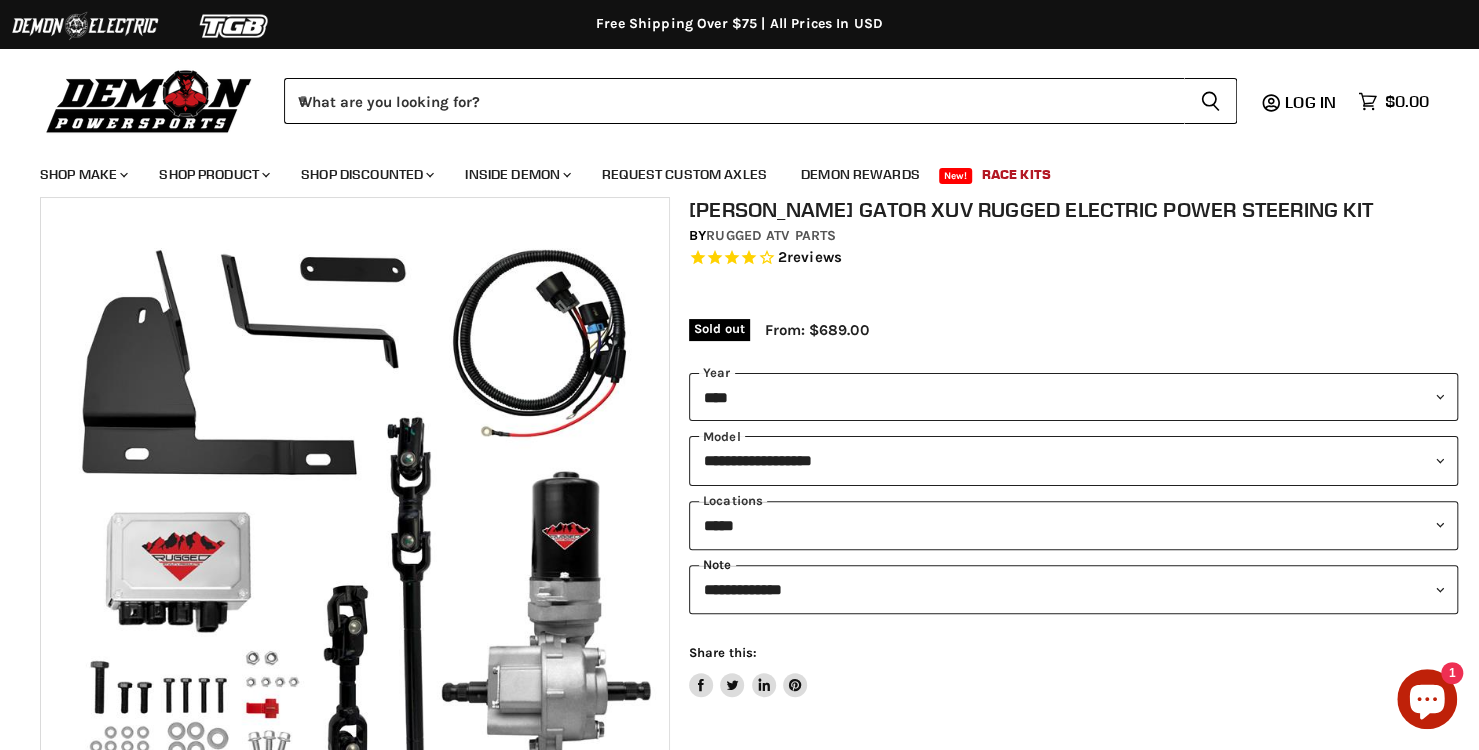 scroll, scrollTop: 100, scrollLeft: 0, axis: vertical 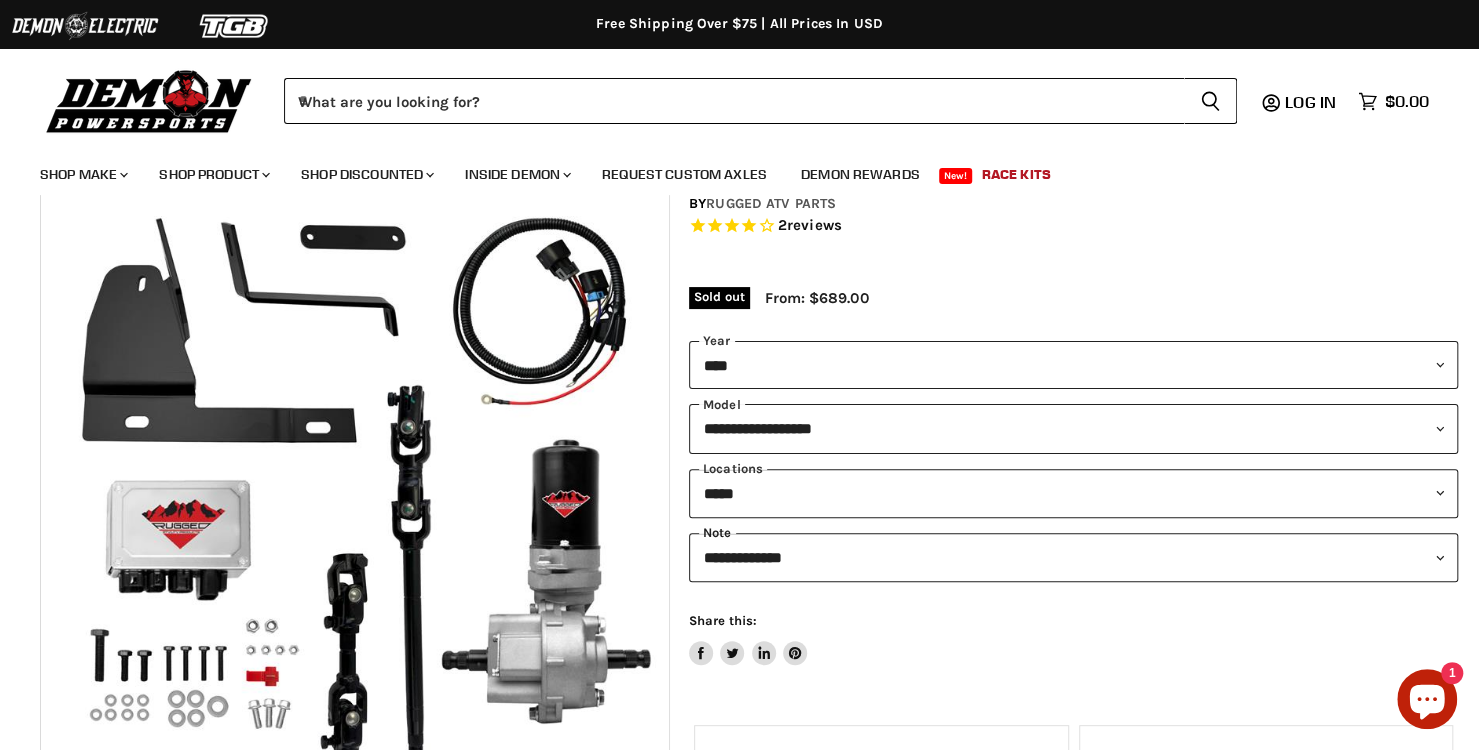 click on "**********" at bounding box center (1073, 557) 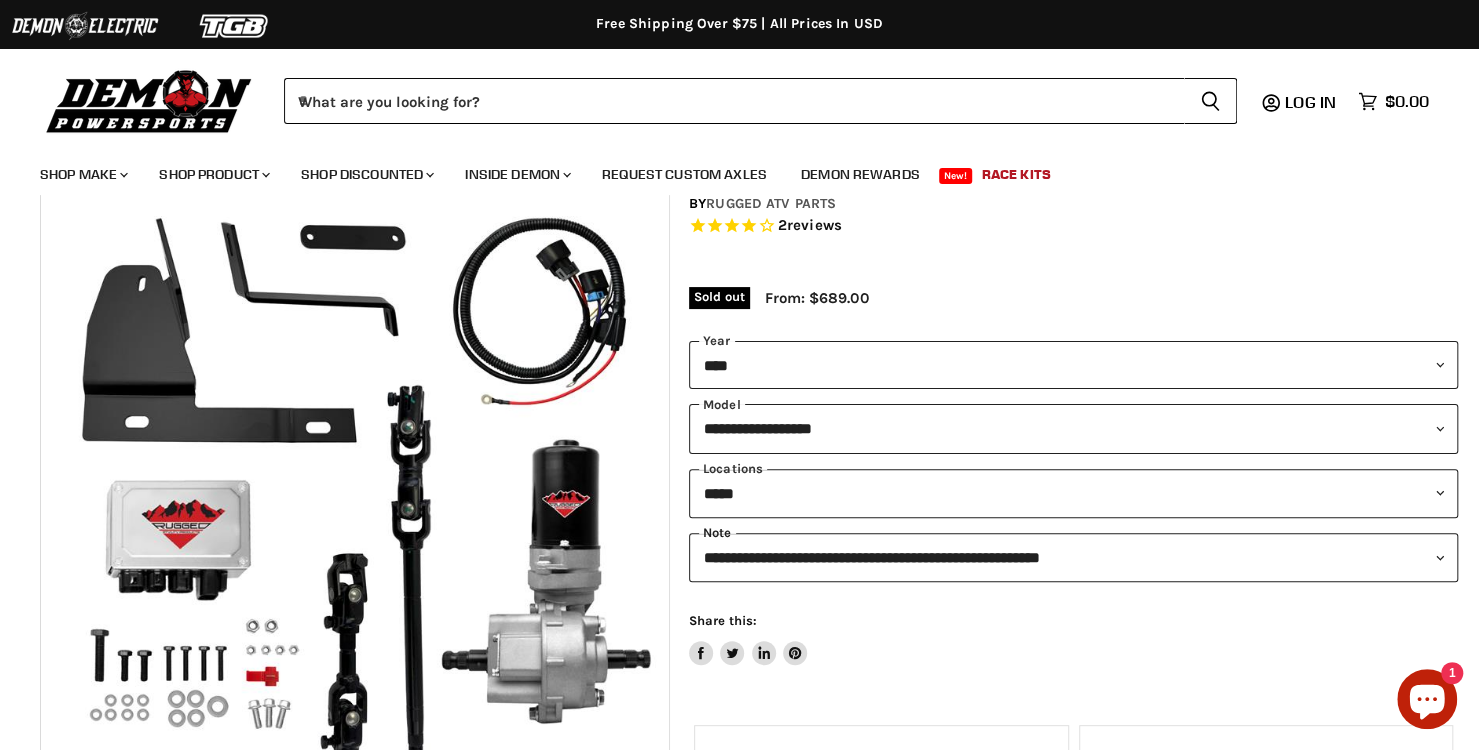 click on "**********" at bounding box center (1073, 557) 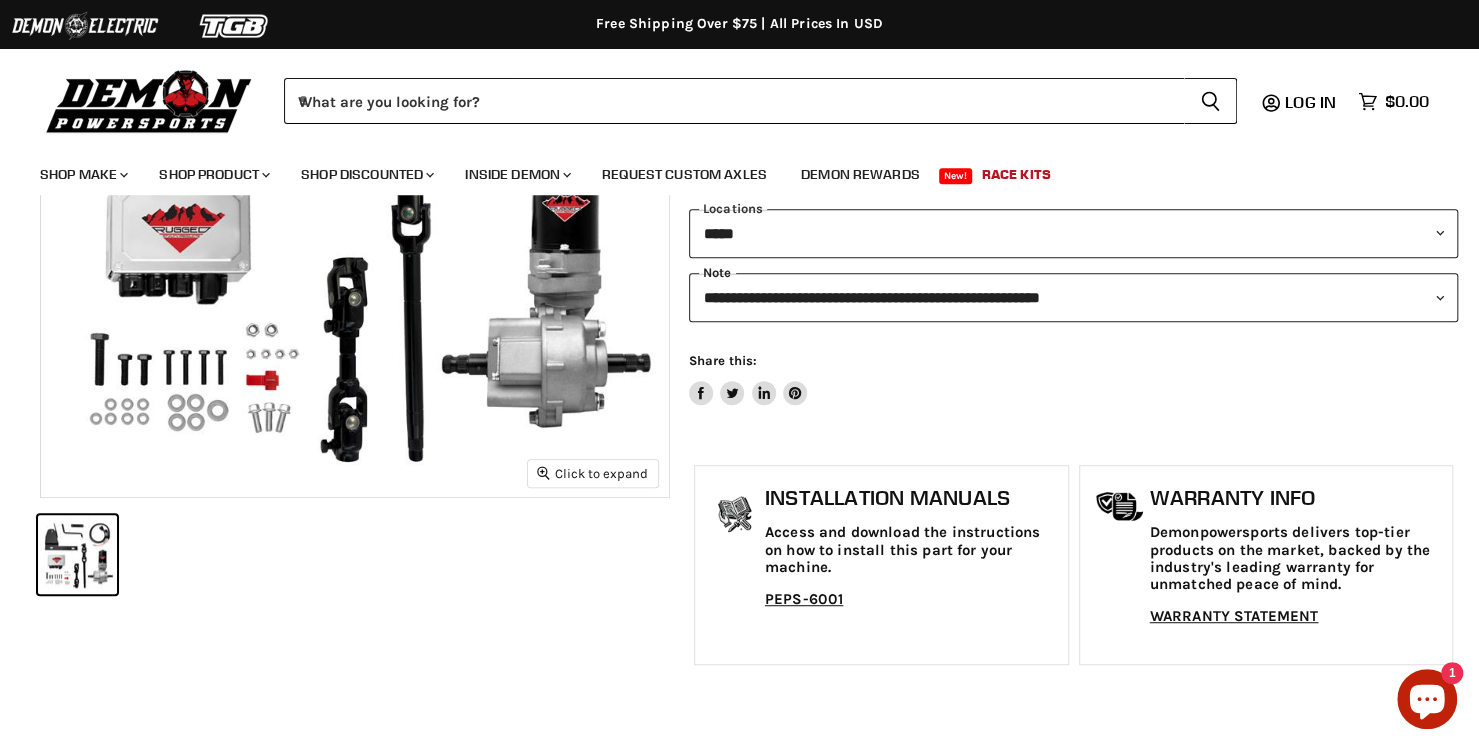 scroll, scrollTop: 400, scrollLeft: 0, axis: vertical 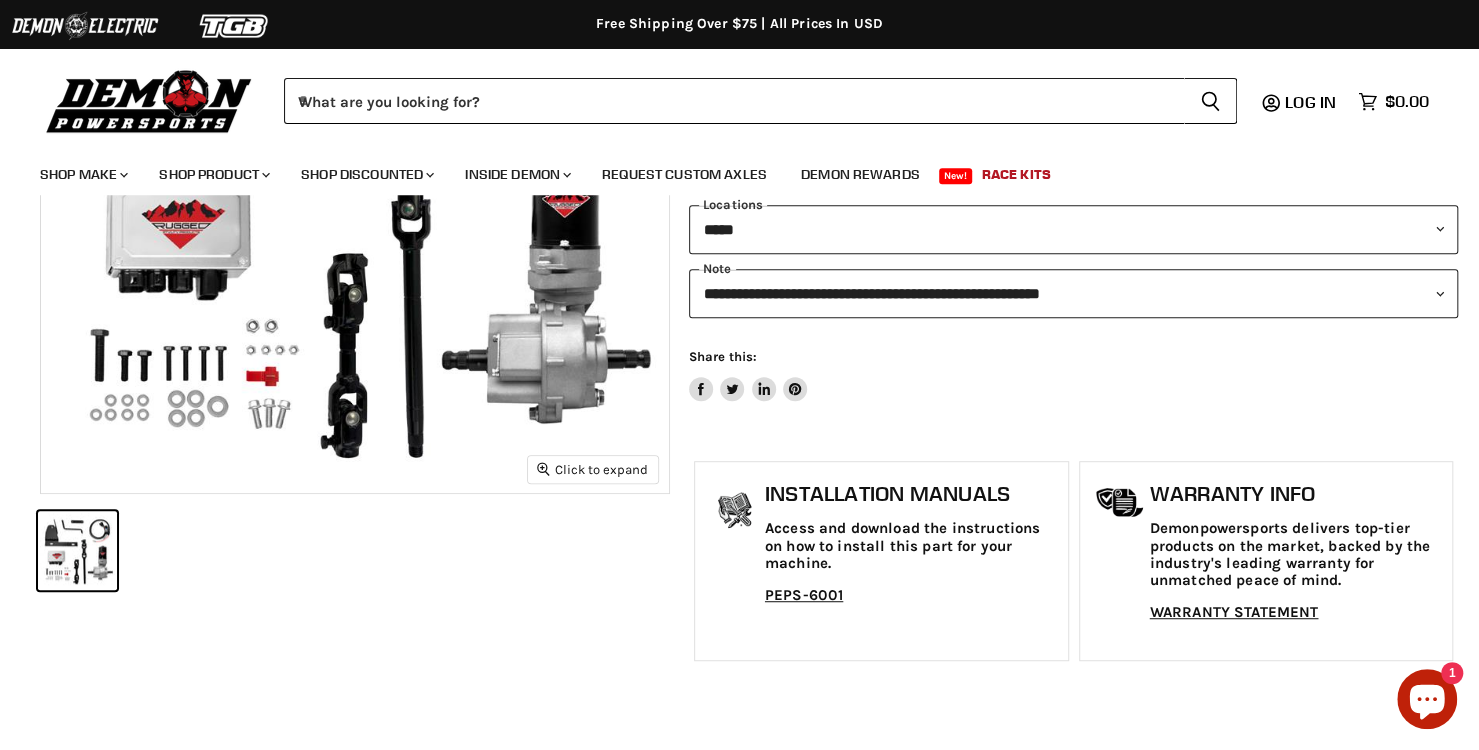 click 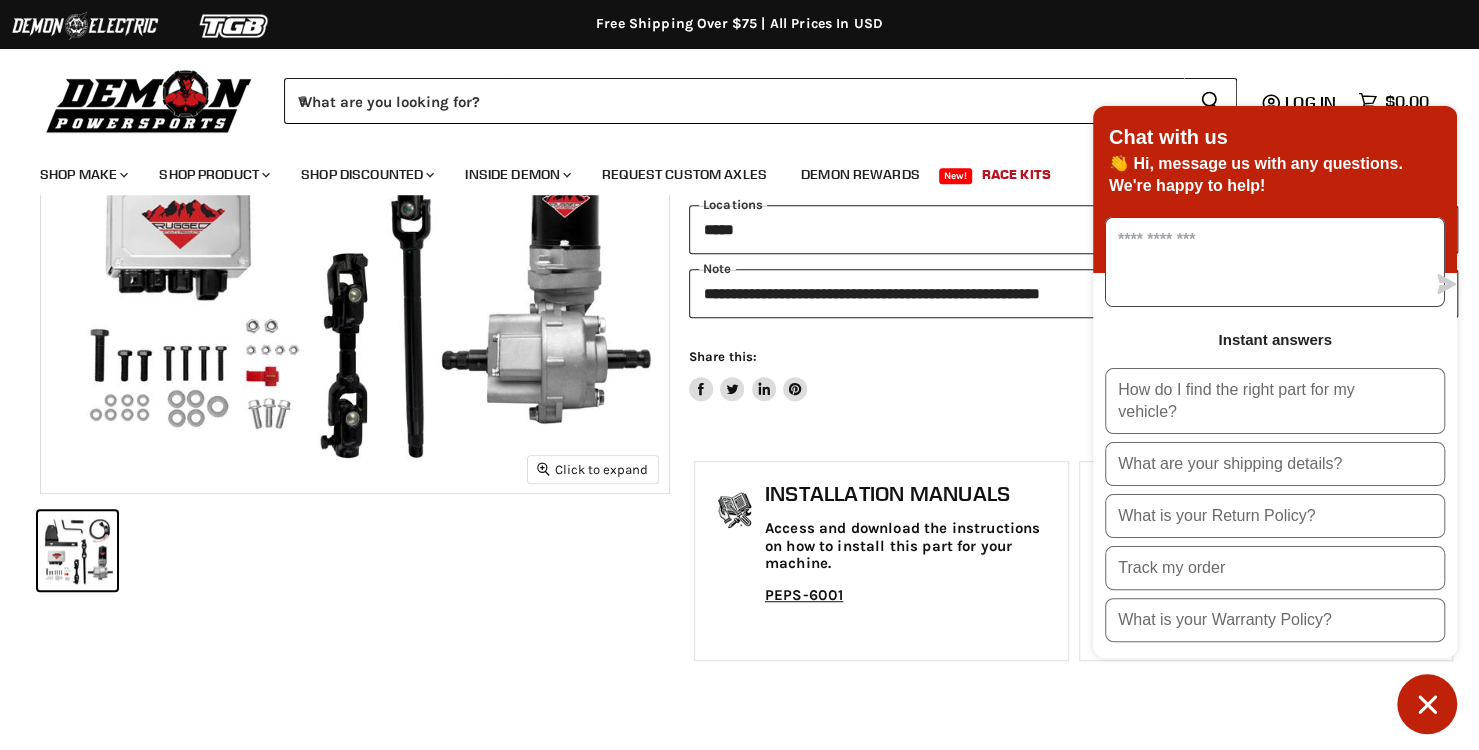 click at bounding box center (1265, 262) 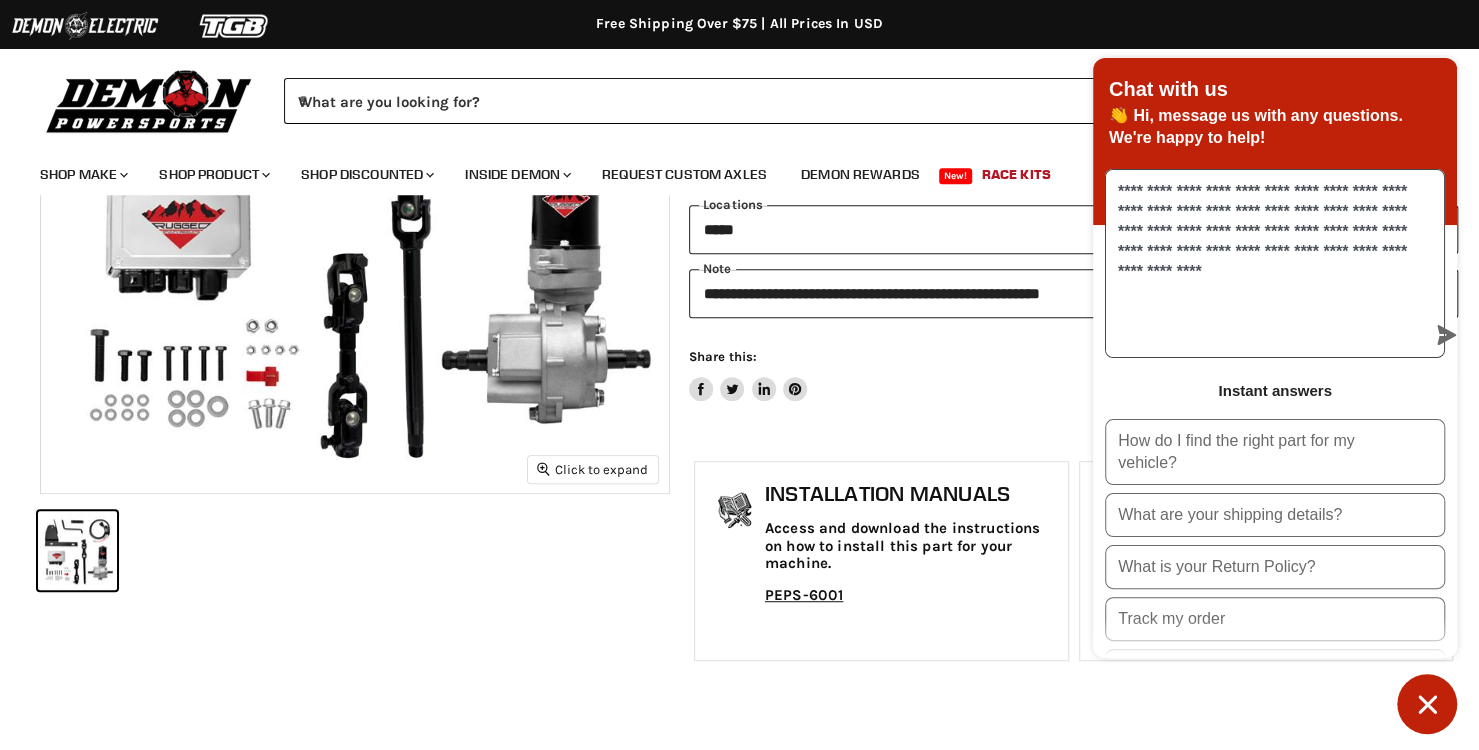 type on "**********" 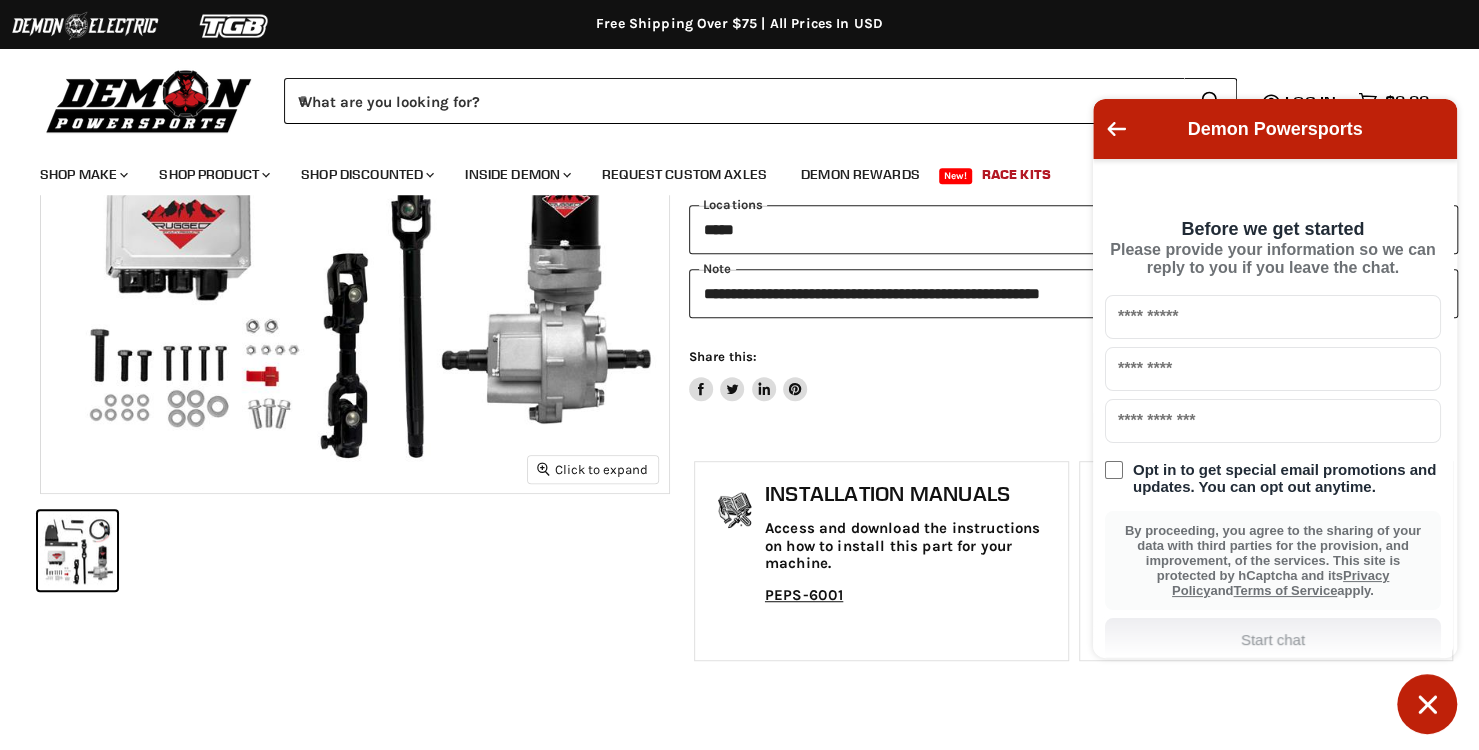 click at bounding box center [1273, 317] 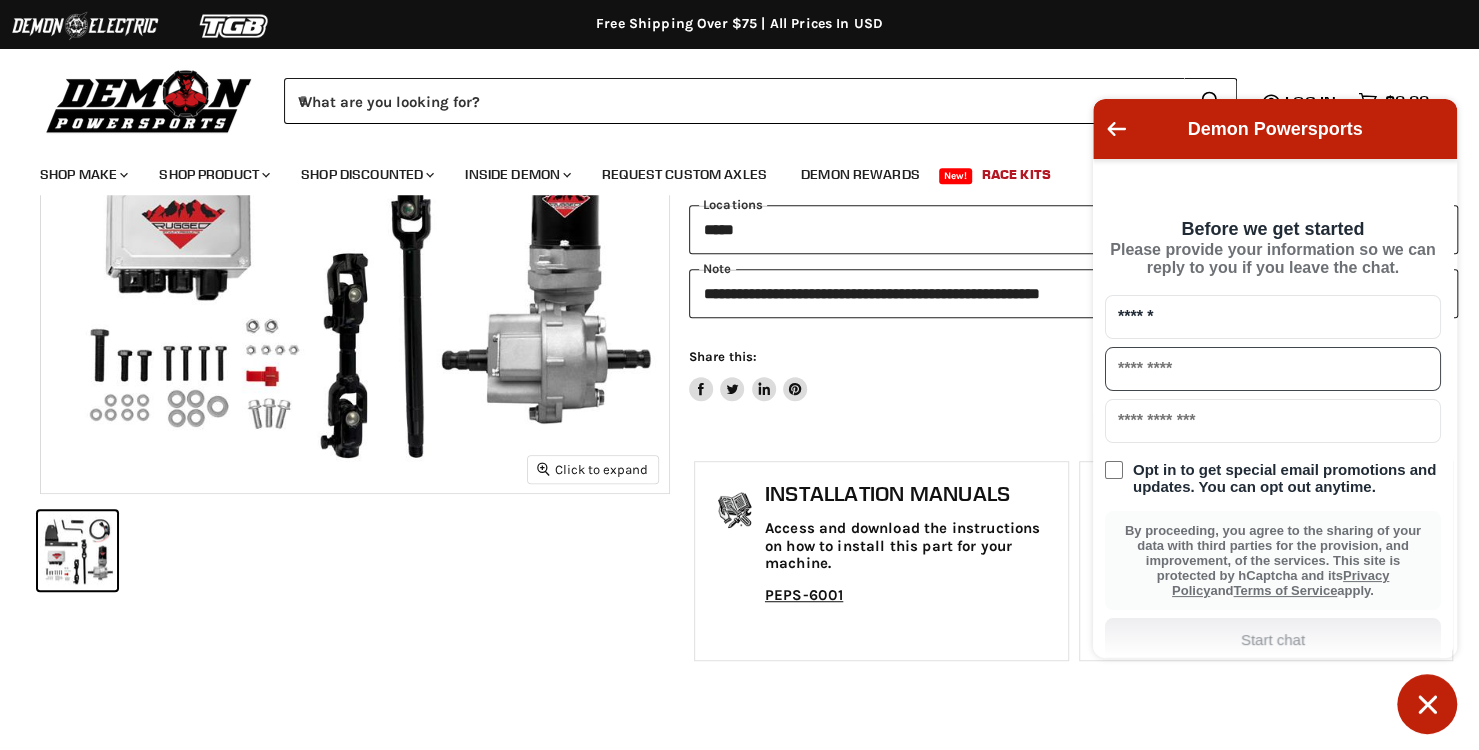 type on "*****" 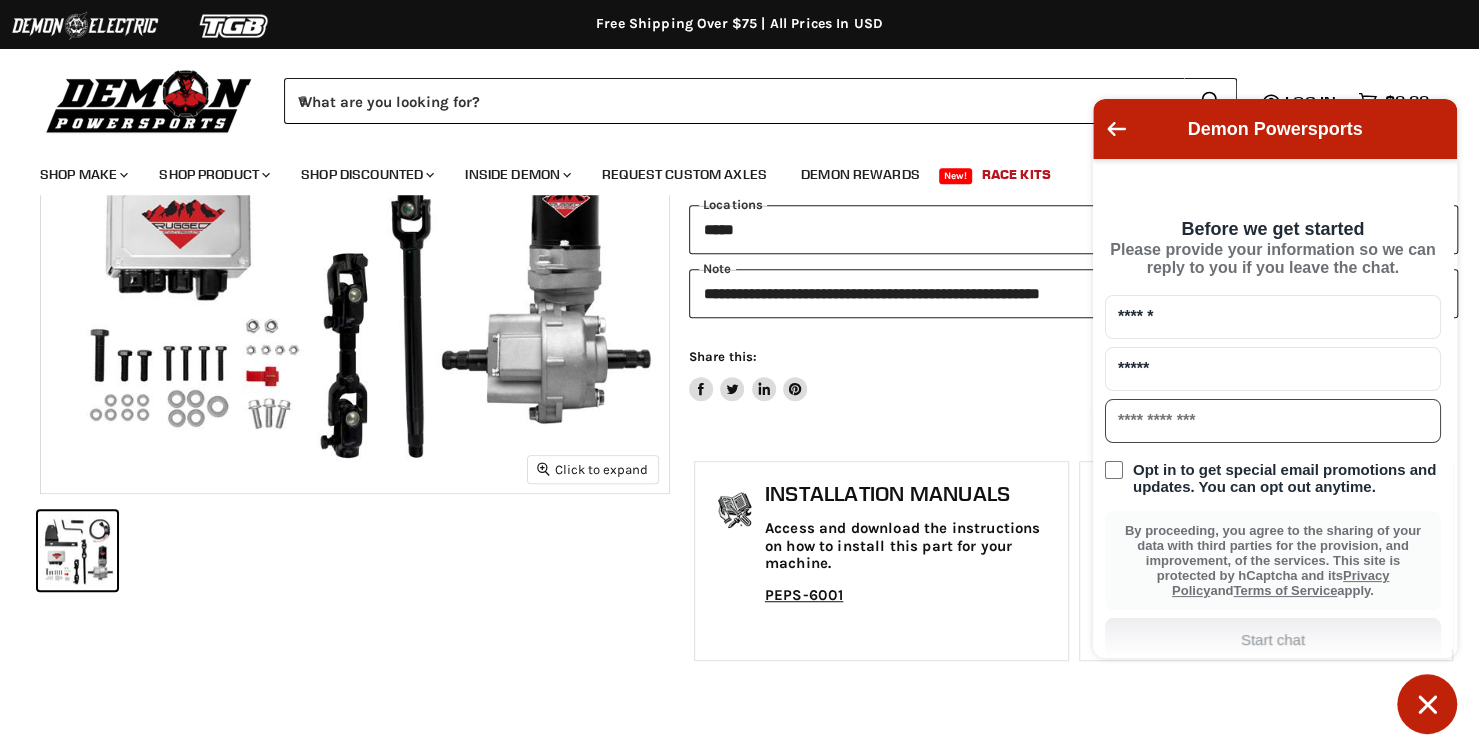 type on "**********" 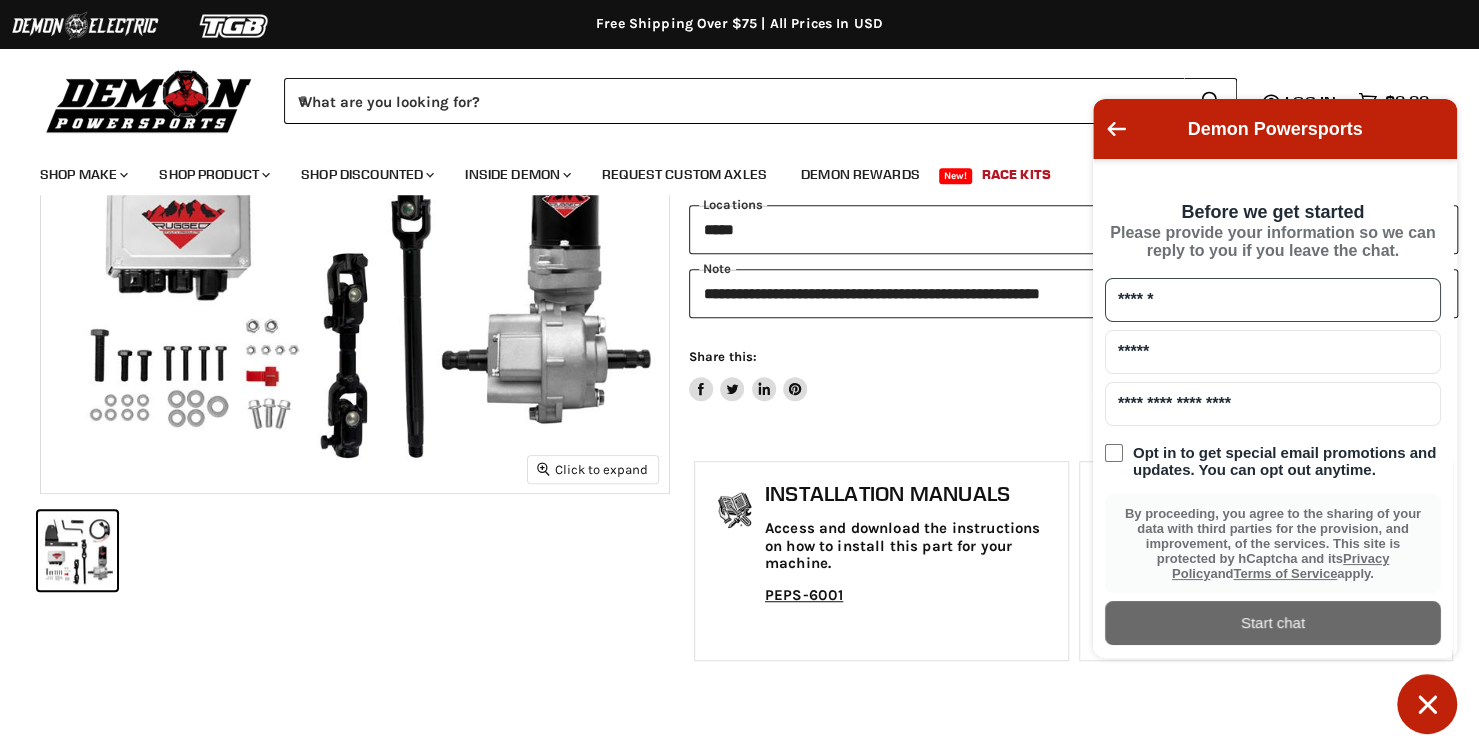 scroll, scrollTop: 49, scrollLeft: 0, axis: vertical 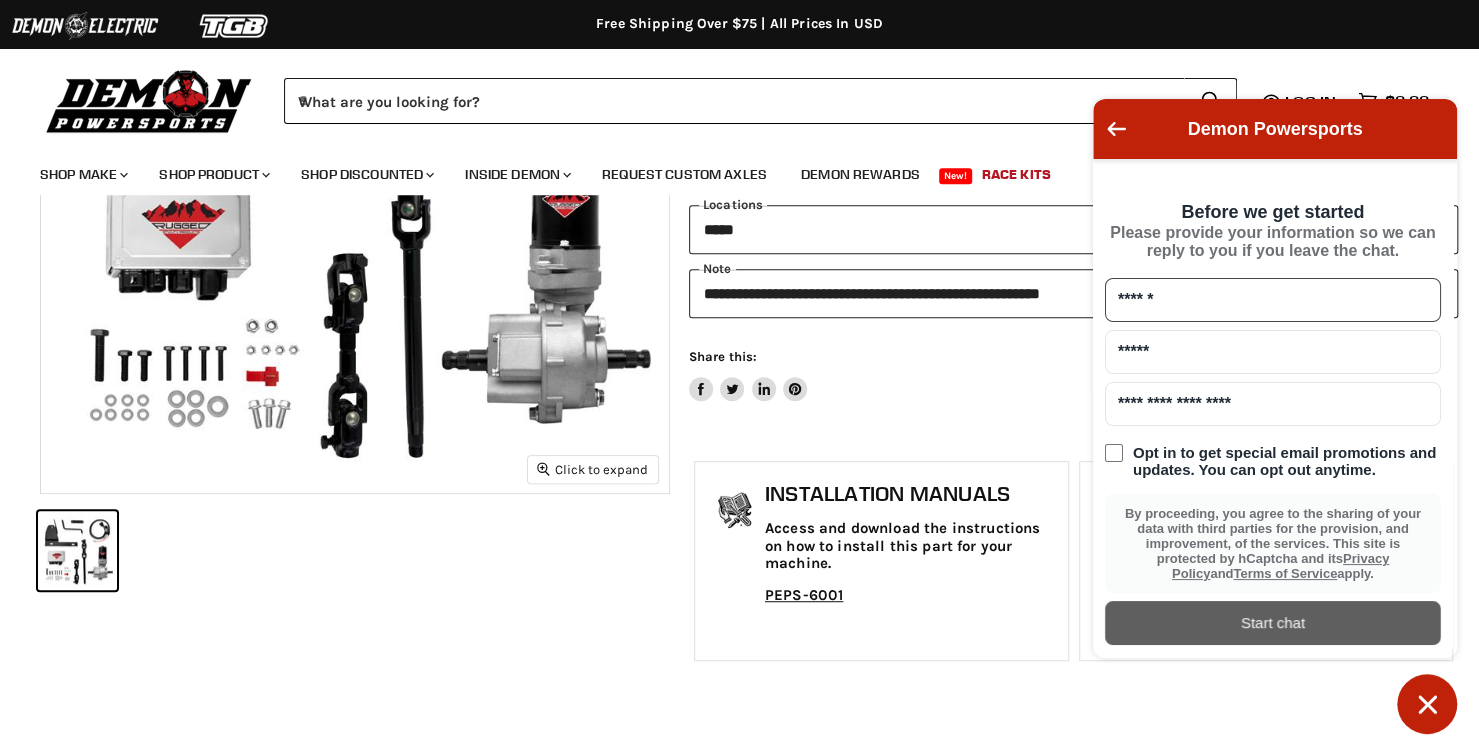 click on "Start chat" at bounding box center [1273, 623] 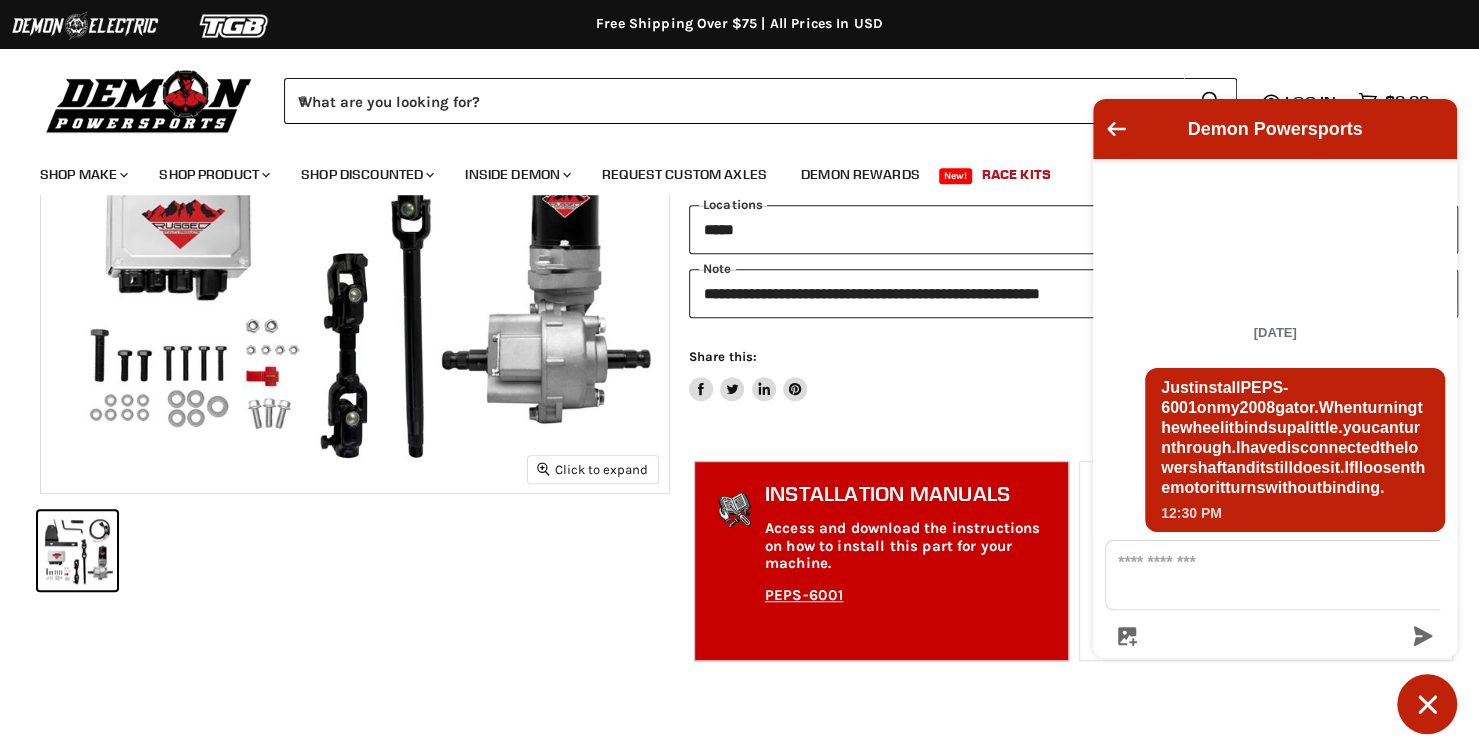 scroll, scrollTop: 140, scrollLeft: 0, axis: vertical 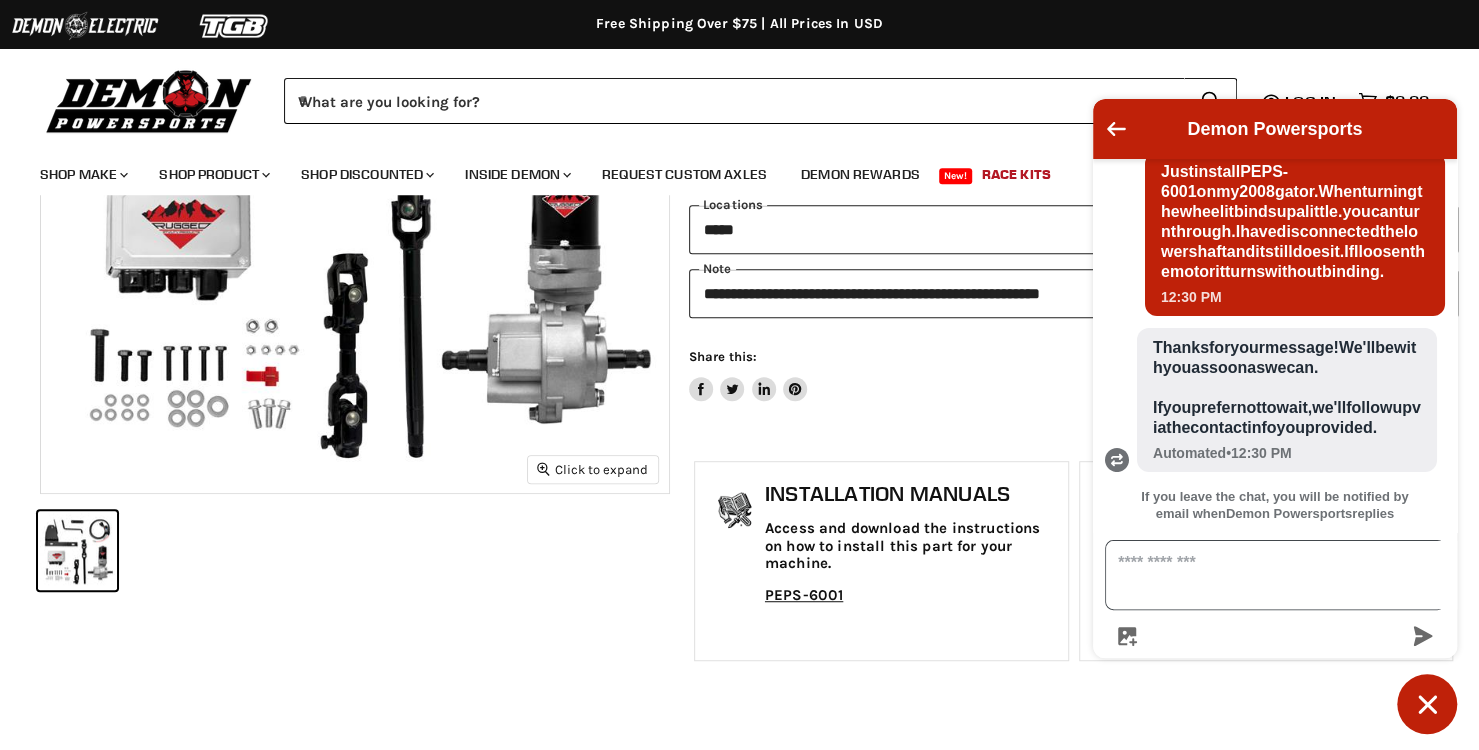 click at bounding box center (1287, 575) 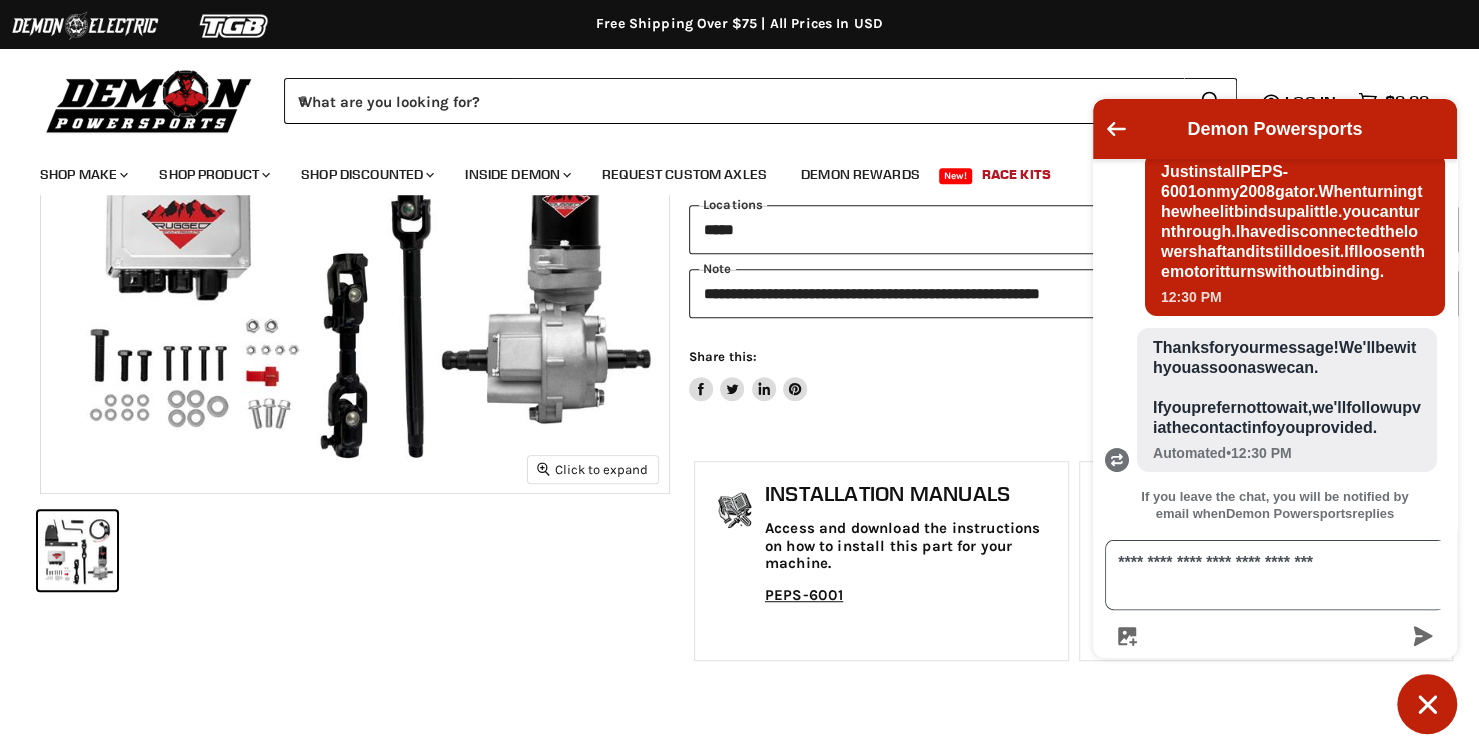 type on "**********" 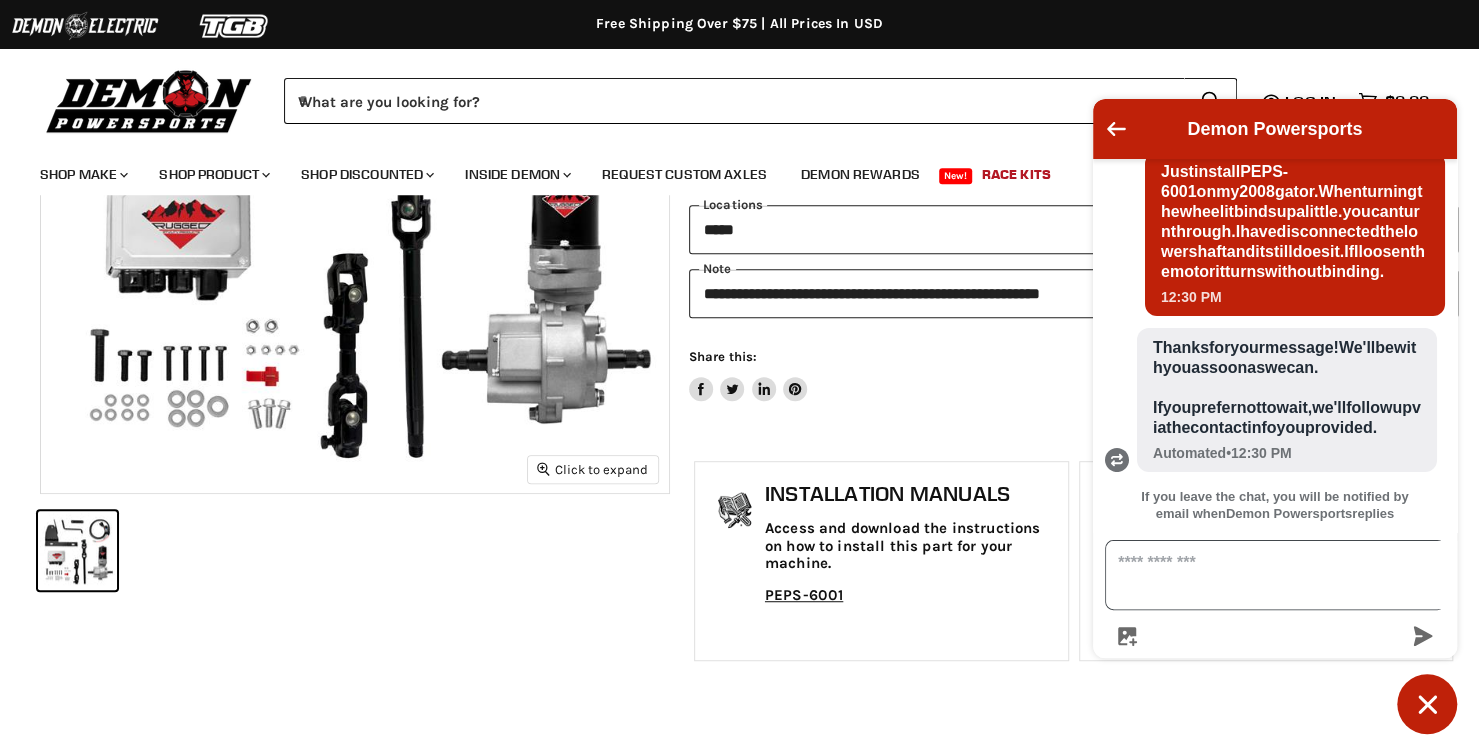 scroll, scrollTop: 236, scrollLeft: 0, axis: vertical 